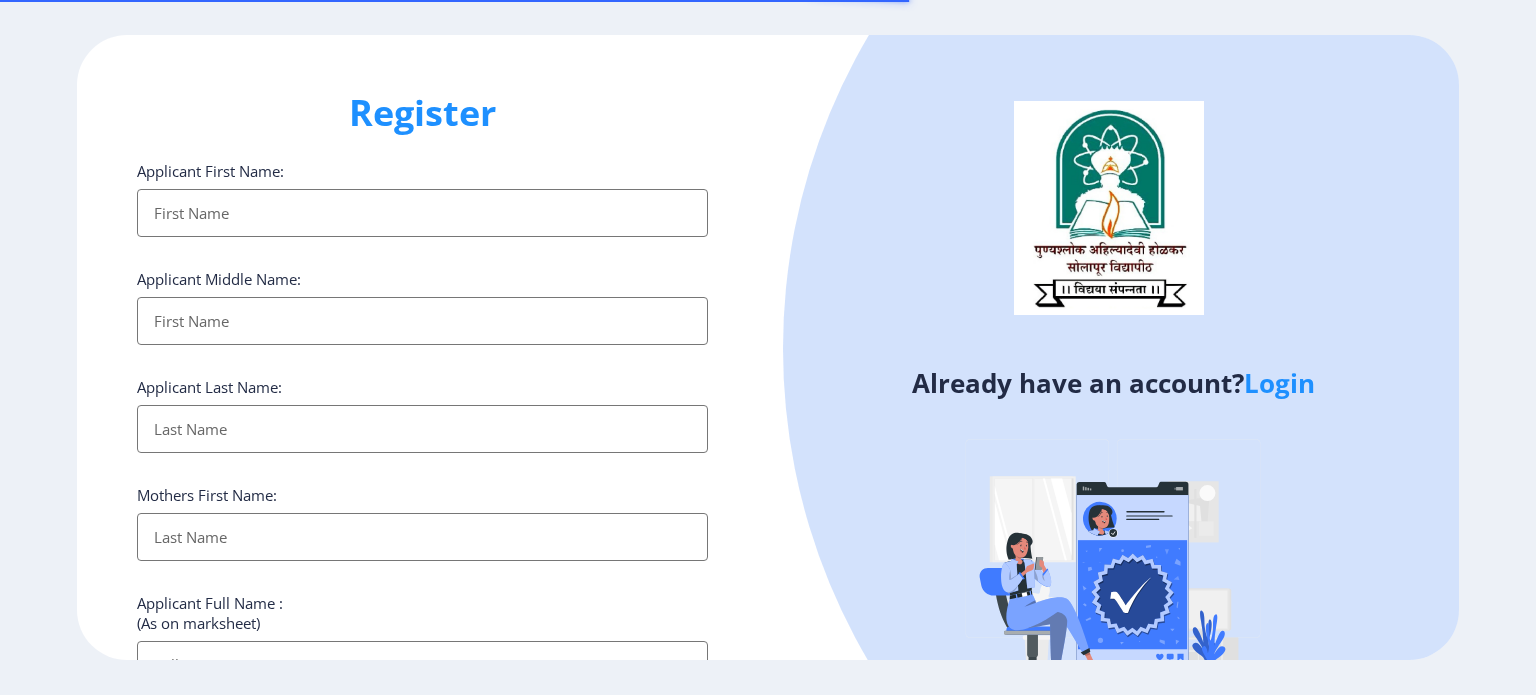 select 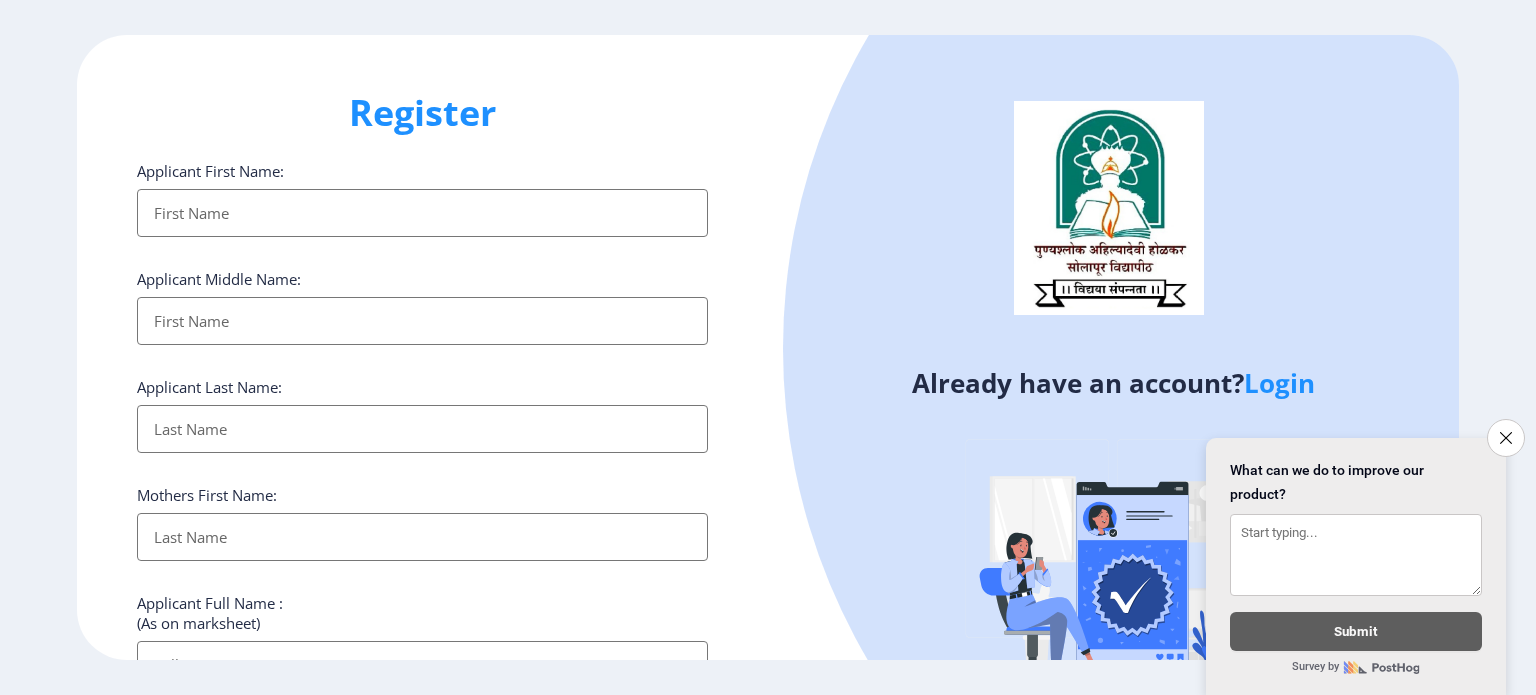 click on "Applicant First Name:" at bounding box center (422, 213) 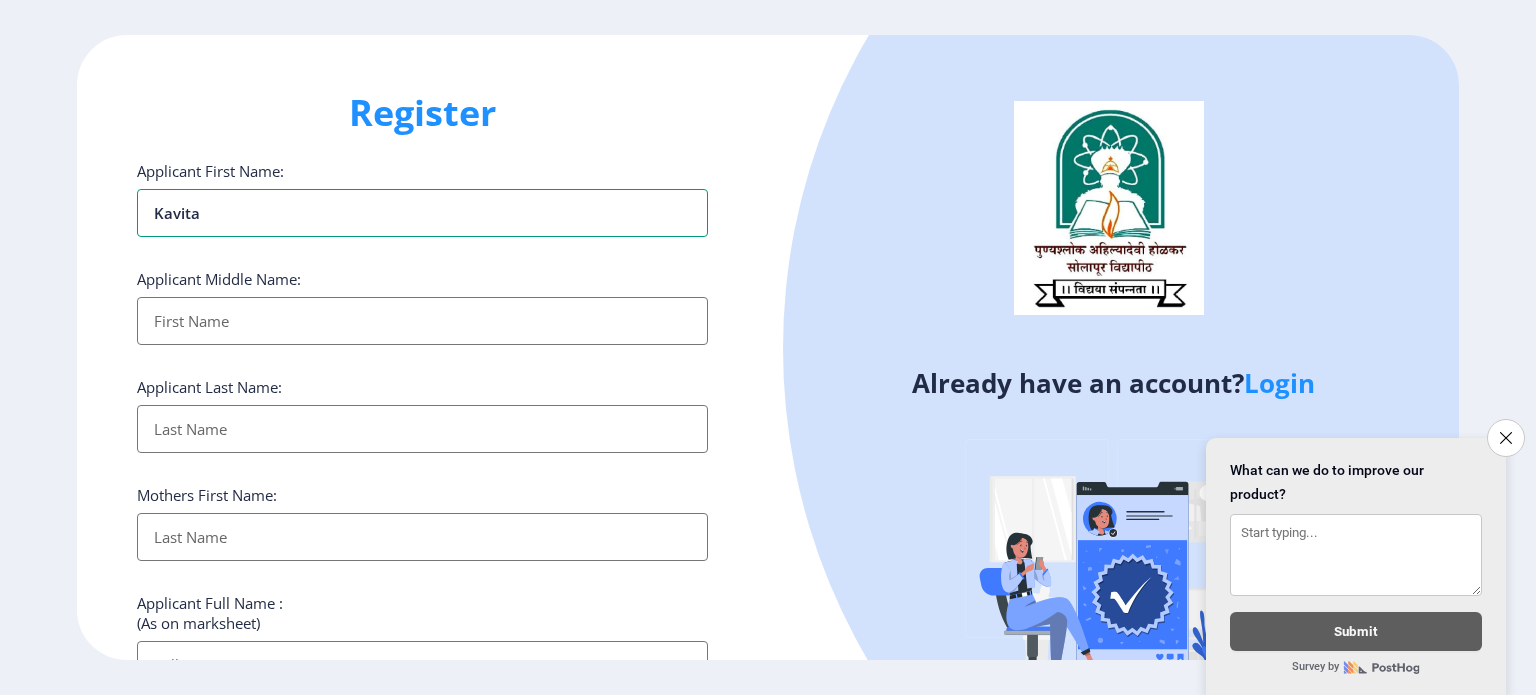 type on "kavita" 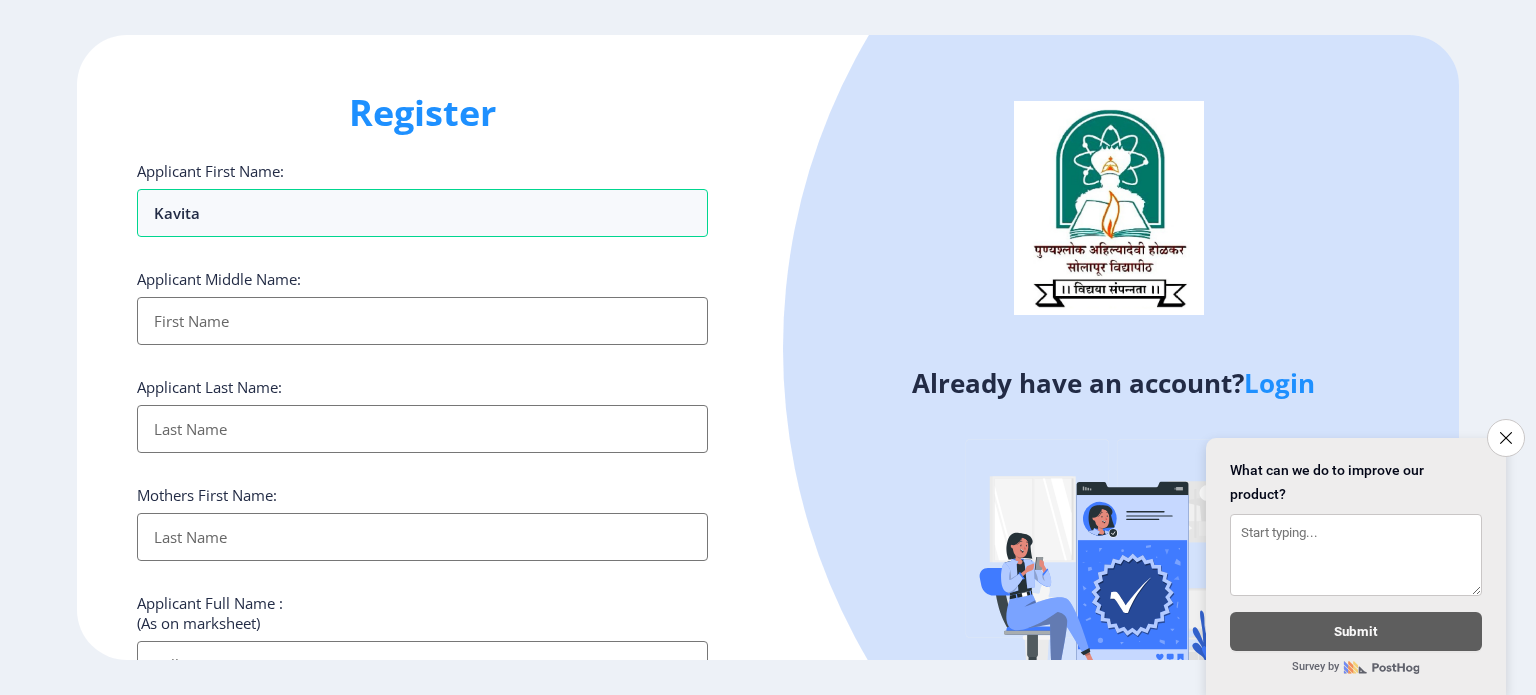 click on "Applicant First Name:" at bounding box center [422, 321] 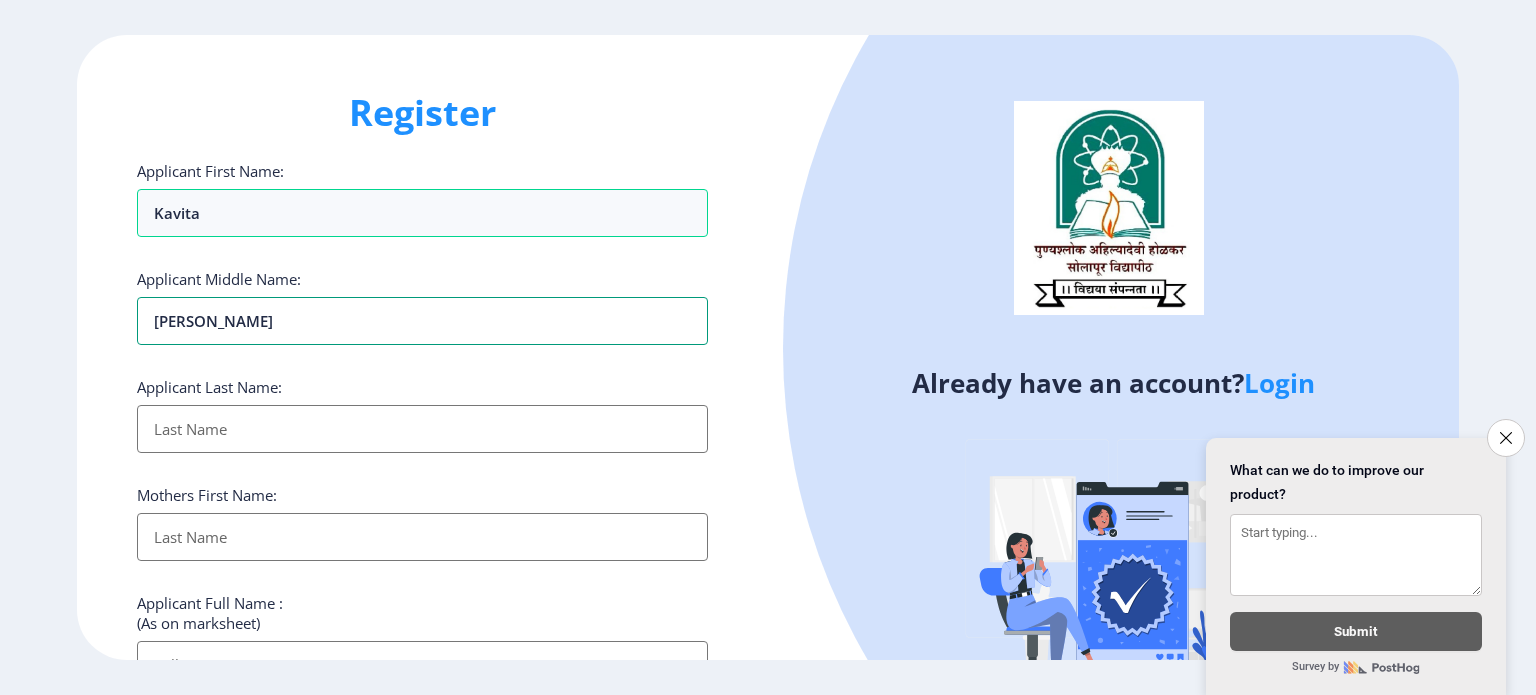 type on "[PERSON_NAME]" 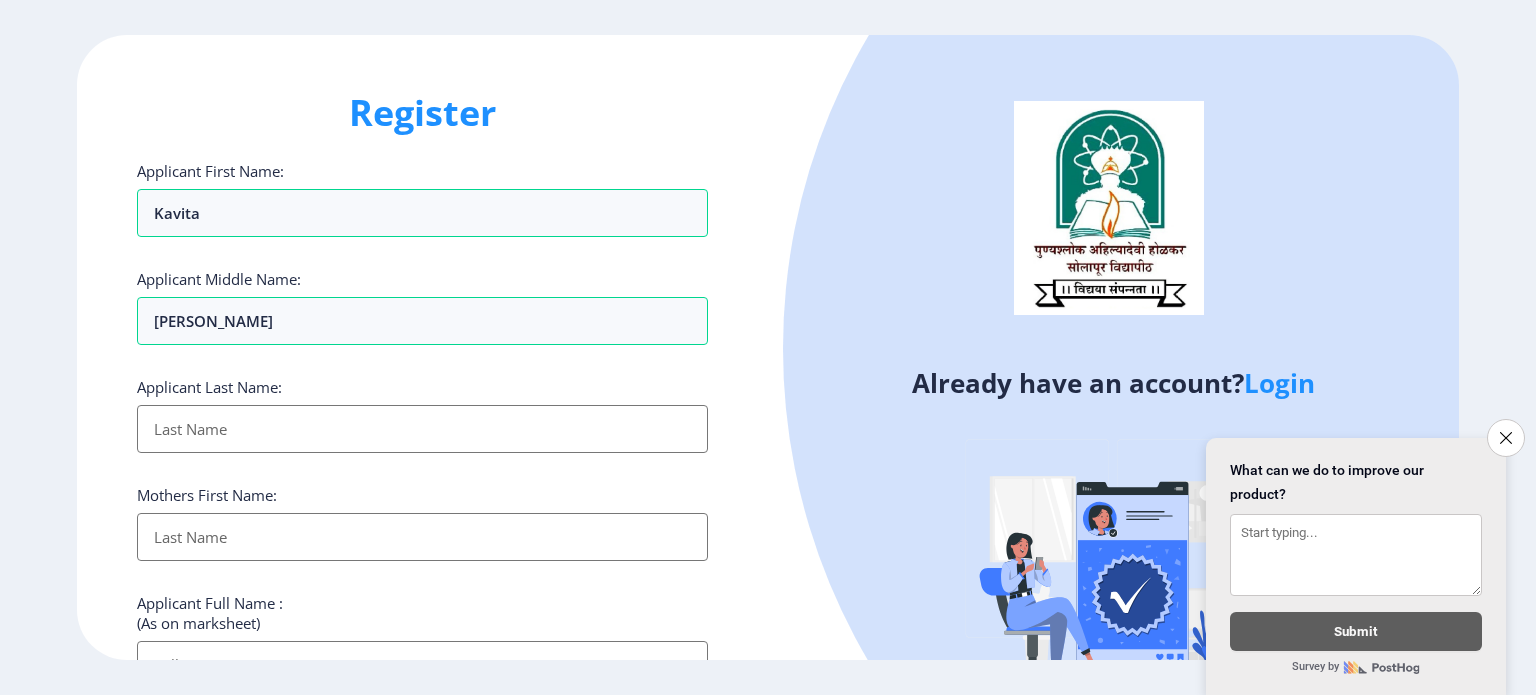 click on "Applicant First Name:" at bounding box center (422, 429) 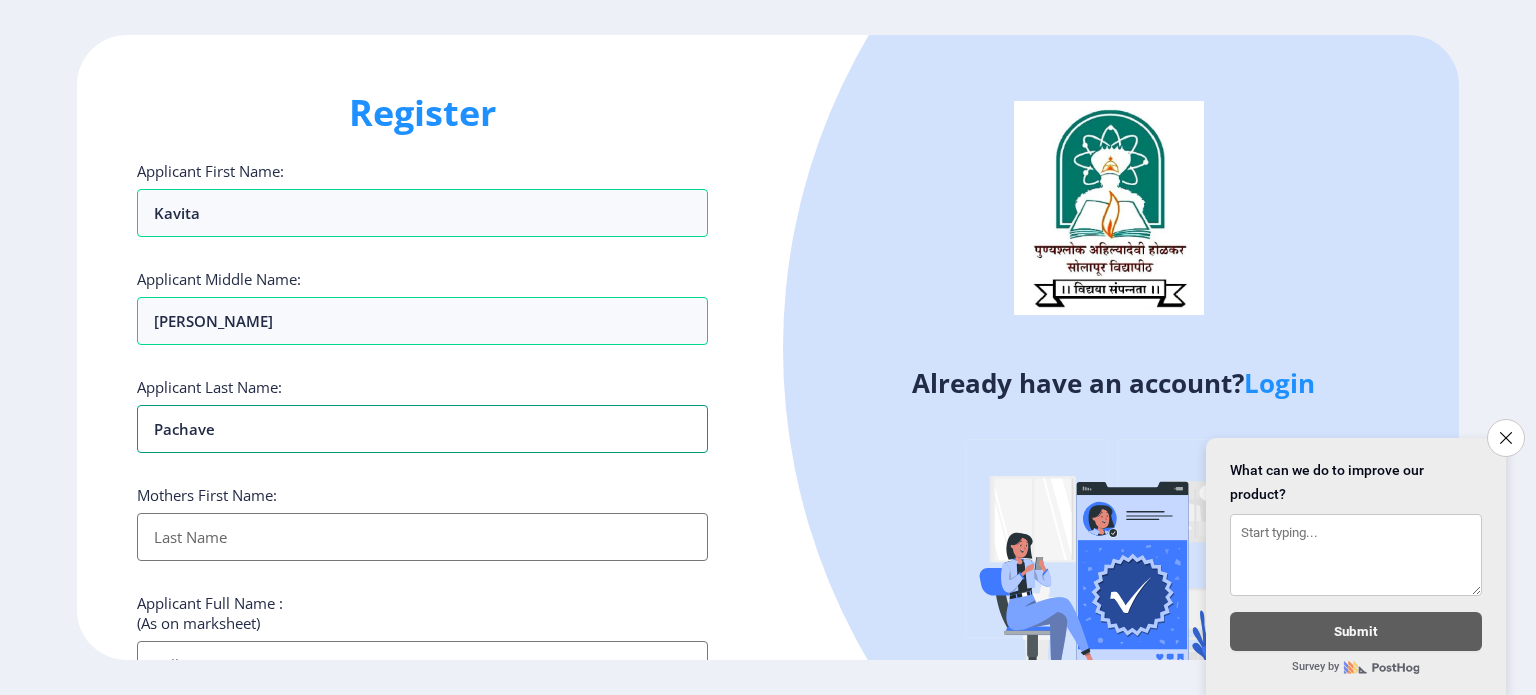 type on "pachave" 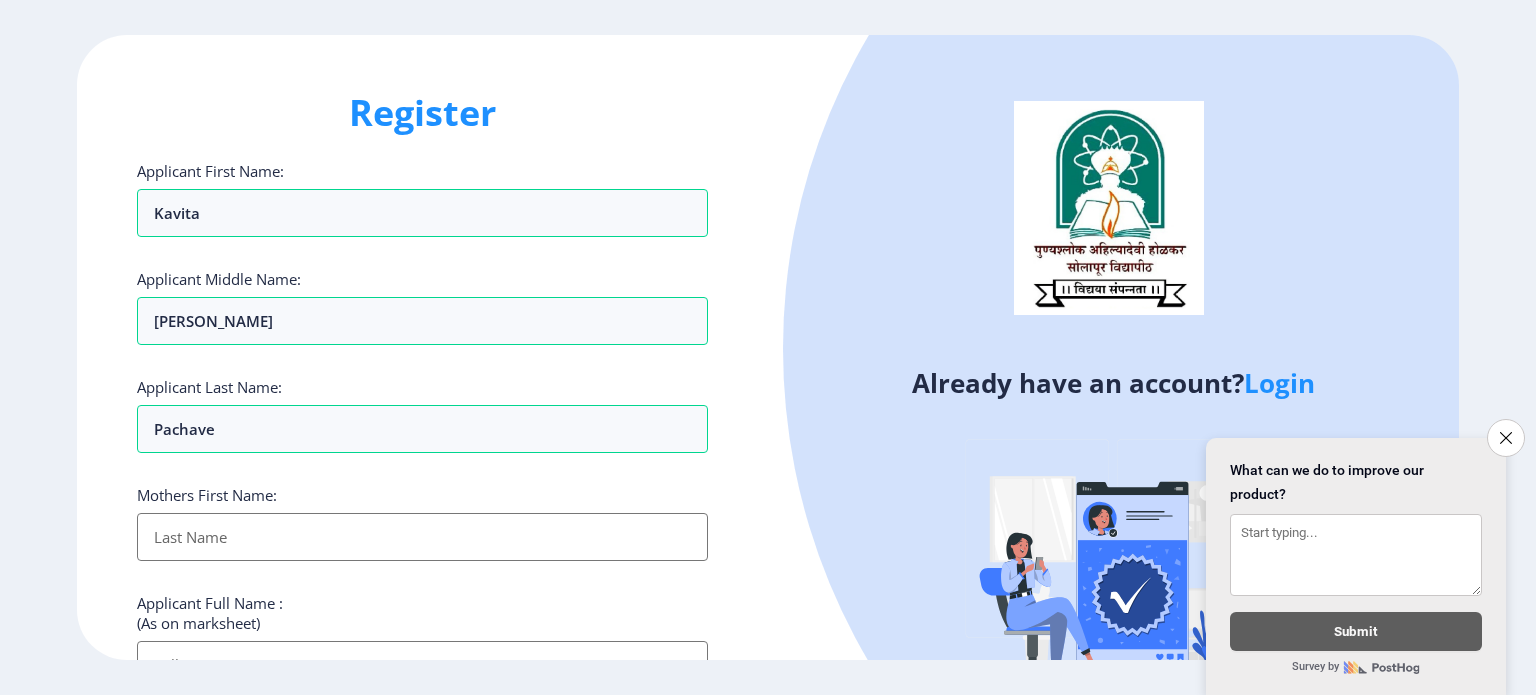 click on "Applicant First Name:" at bounding box center (422, 537) 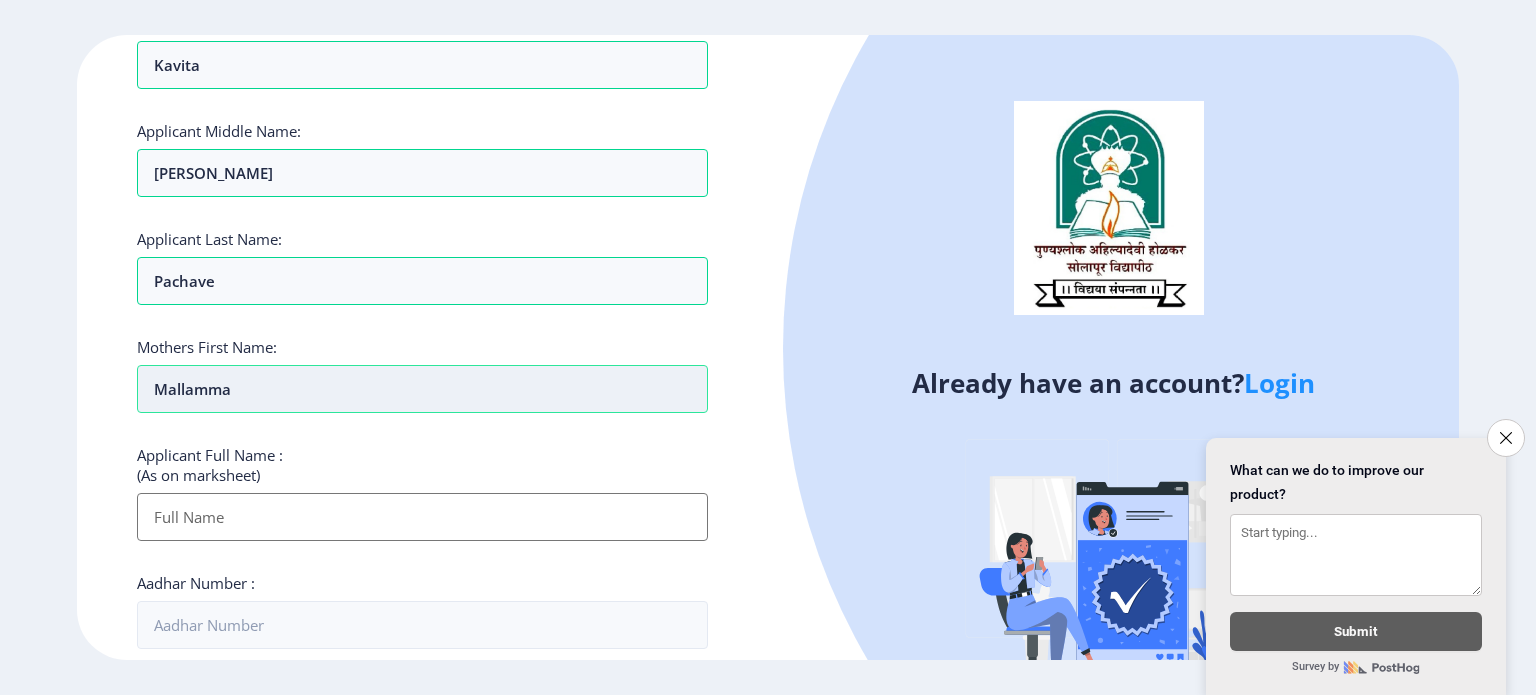 scroll, scrollTop: 154, scrollLeft: 0, axis: vertical 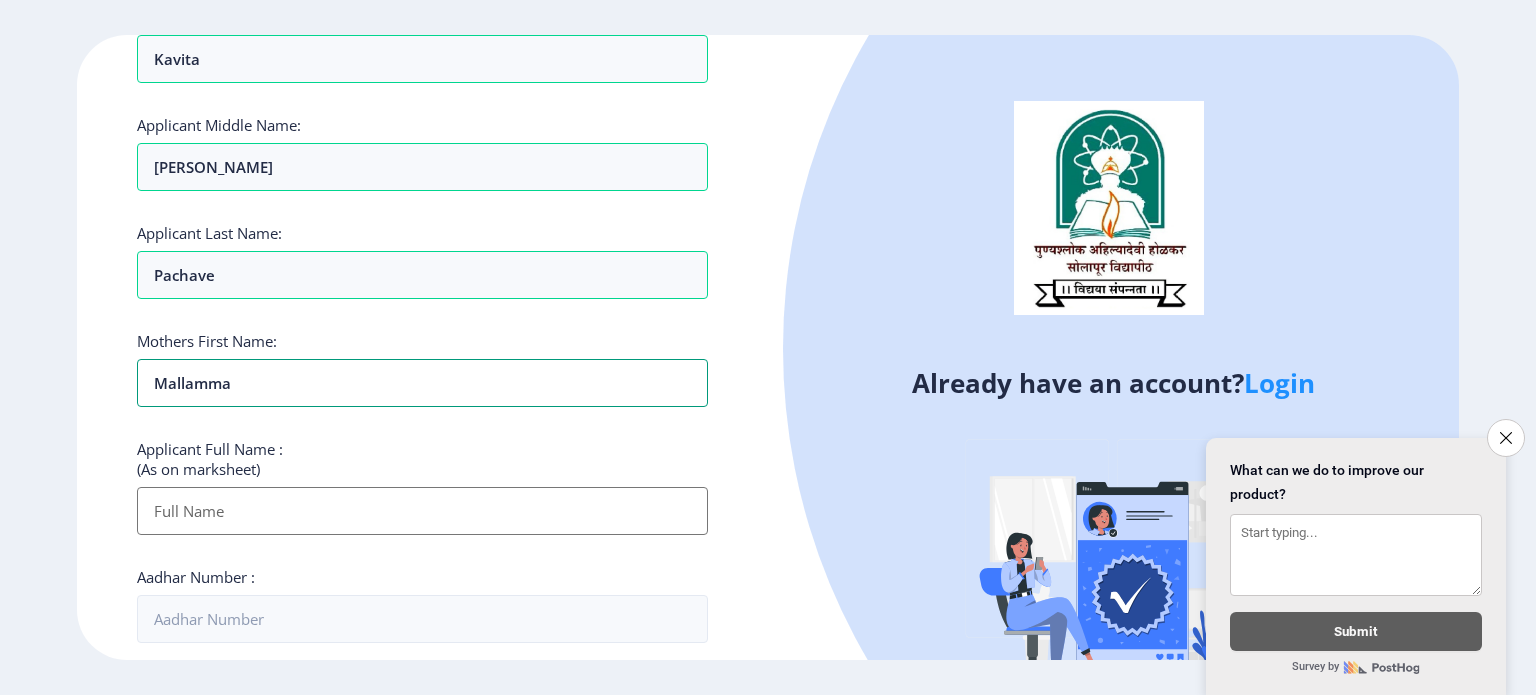 type on "mallamma" 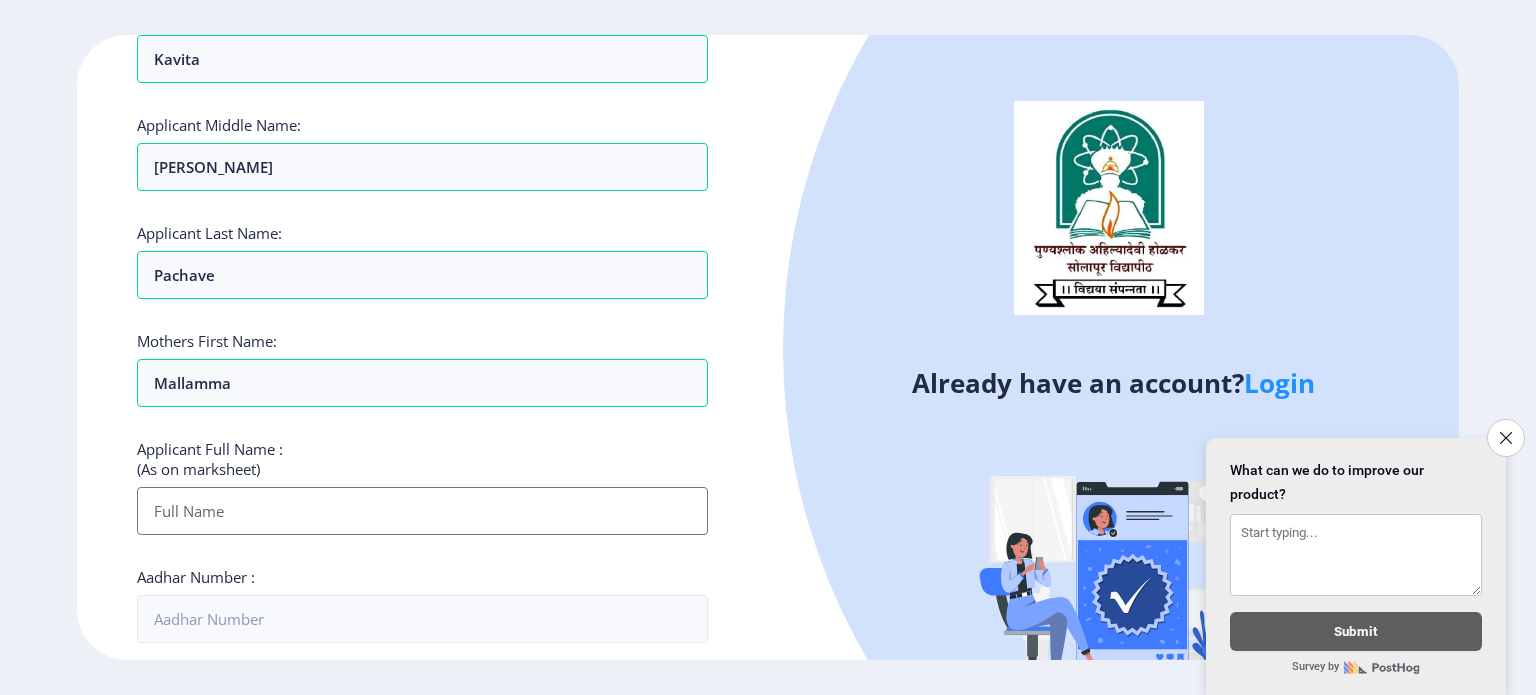 click on "Applicant First Name:" at bounding box center (422, 511) 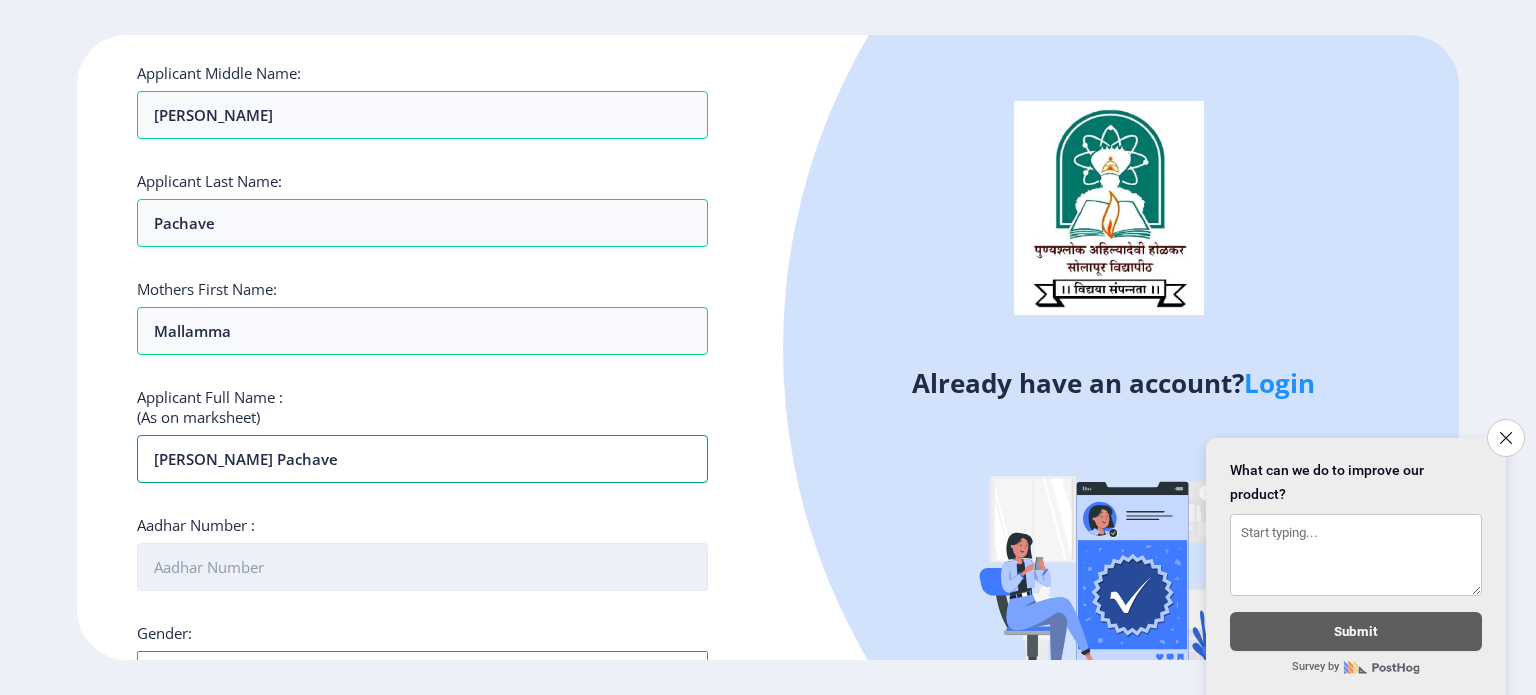 type on "[PERSON_NAME] pachave" 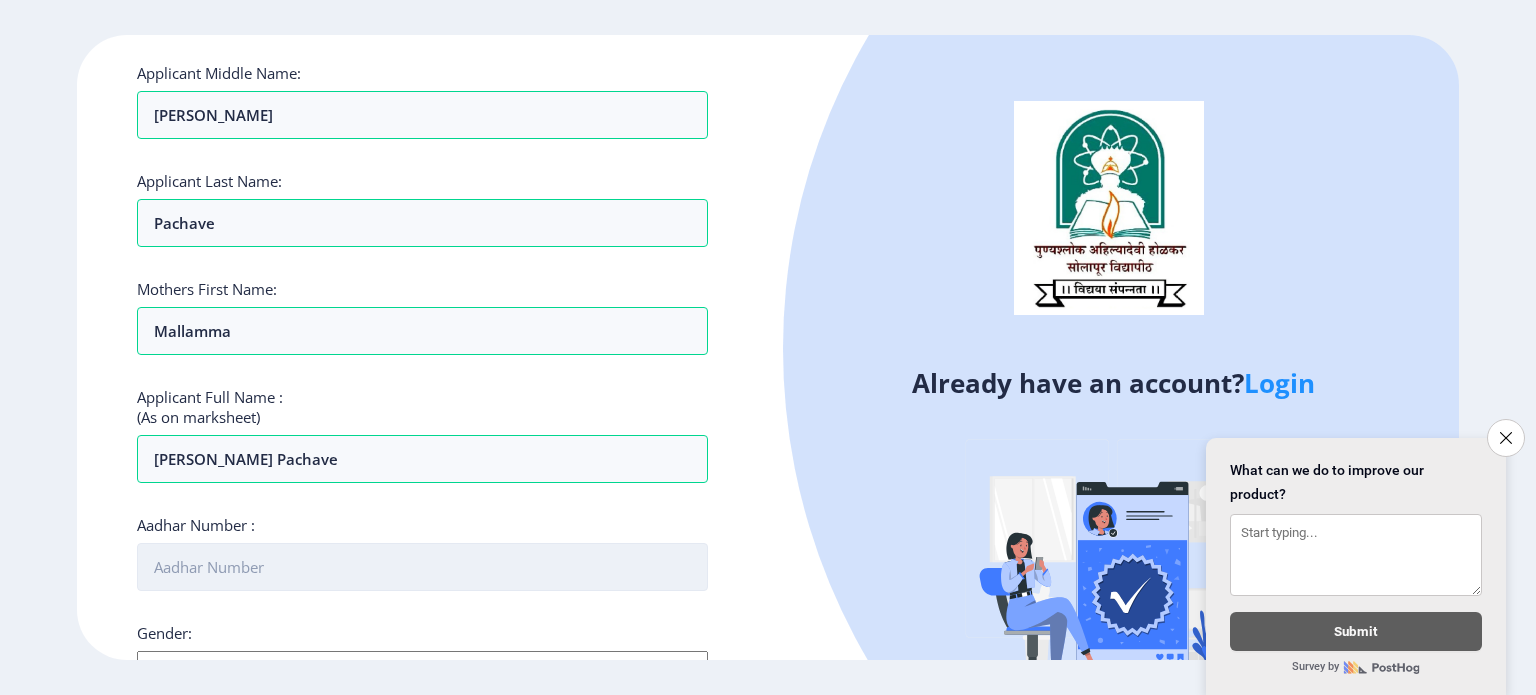 click on "Aadhar Number :" at bounding box center [422, 567] 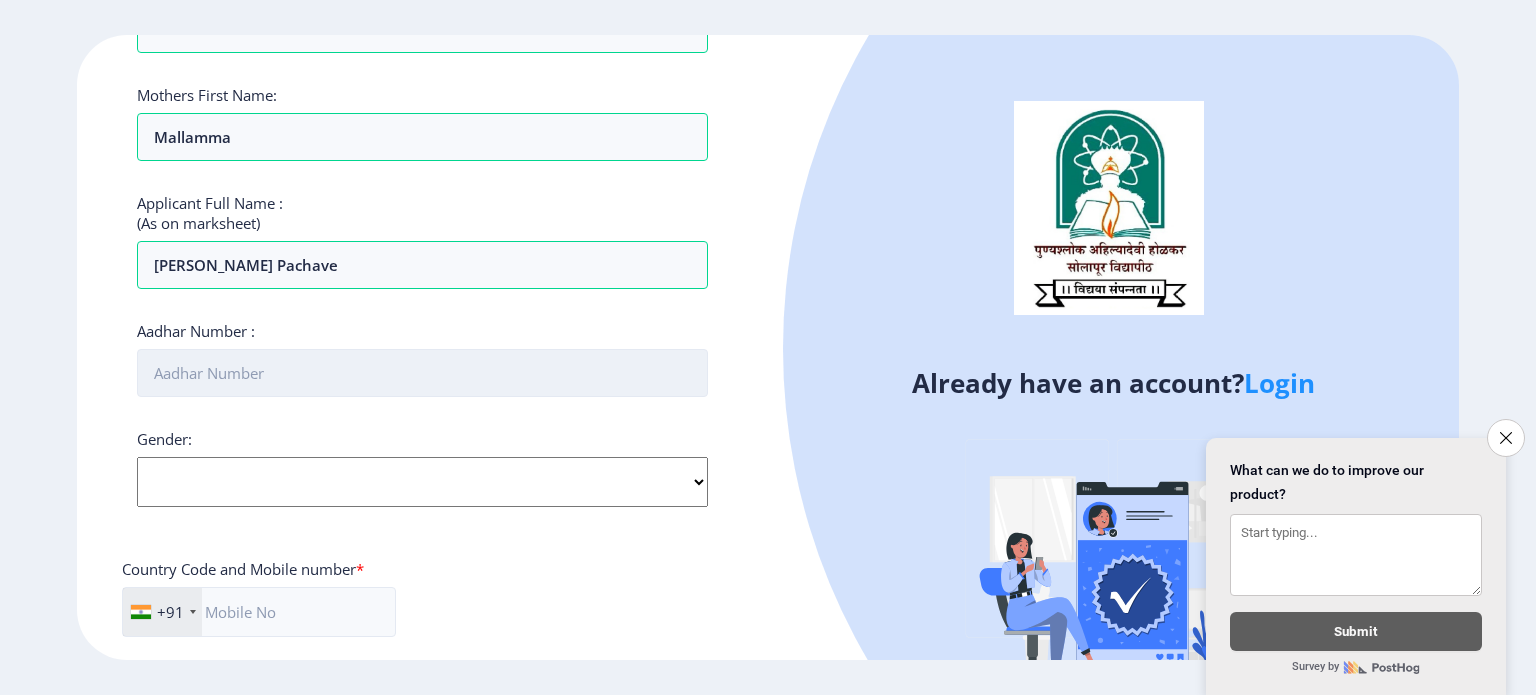 scroll, scrollTop: 400, scrollLeft: 0, axis: vertical 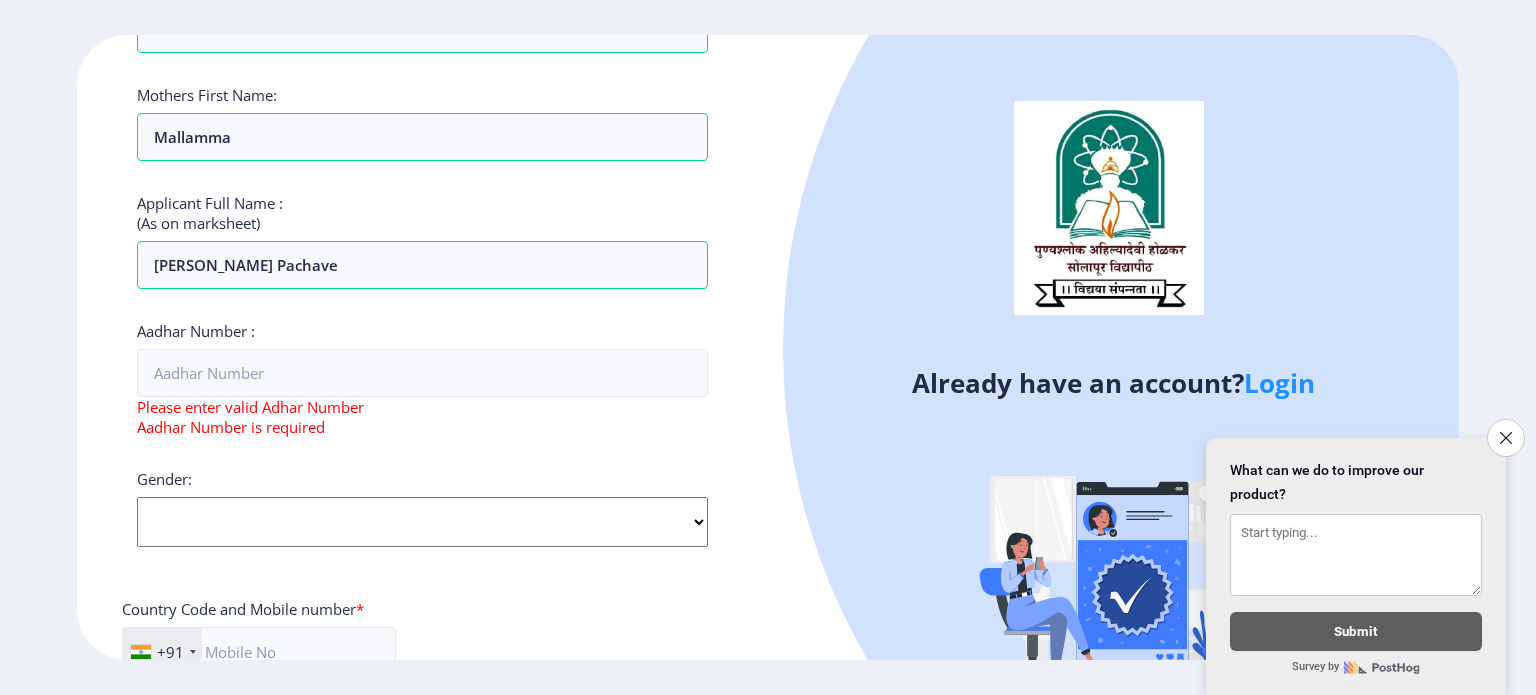 click on "Gender: Select Gender [DEMOGRAPHIC_DATA] [DEMOGRAPHIC_DATA] Other" 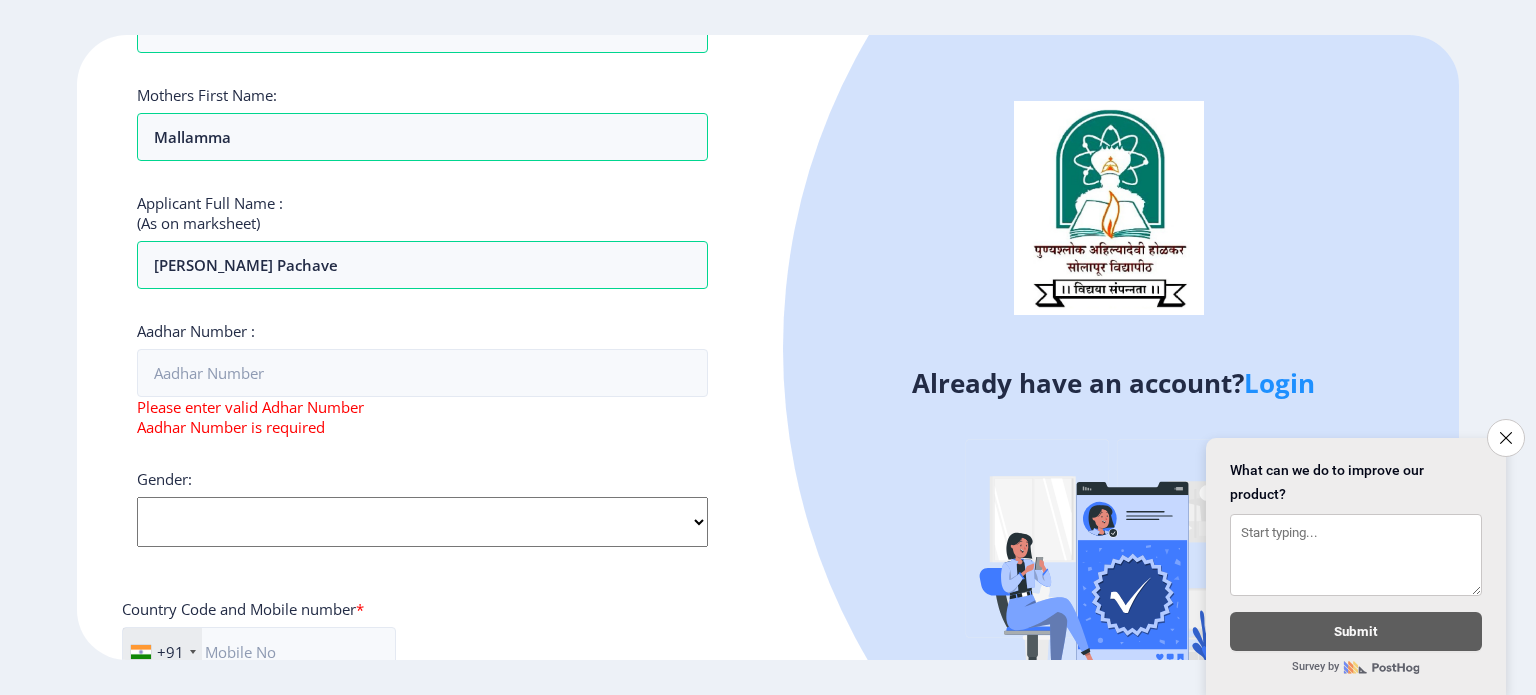 select on "[DEMOGRAPHIC_DATA]" 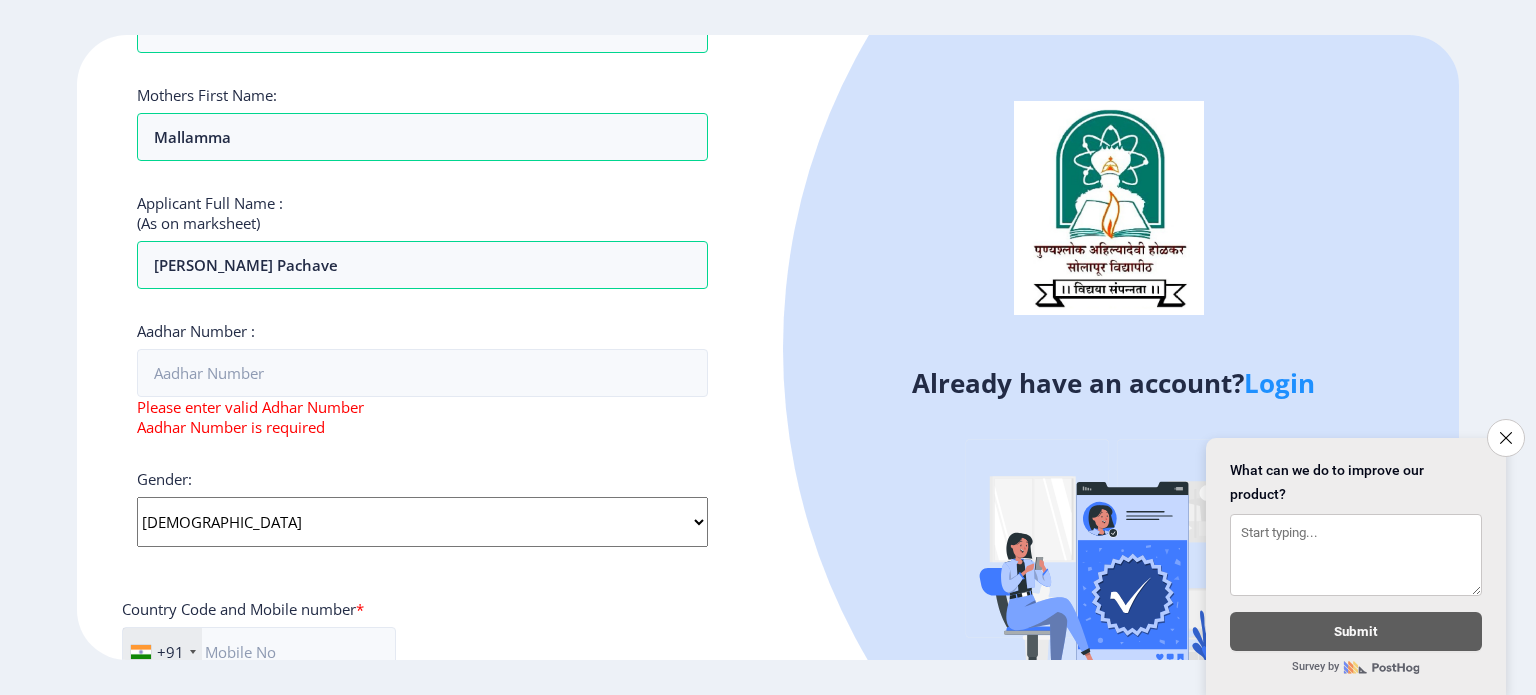 click on "Select Gender [DEMOGRAPHIC_DATA] [DEMOGRAPHIC_DATA] Other" 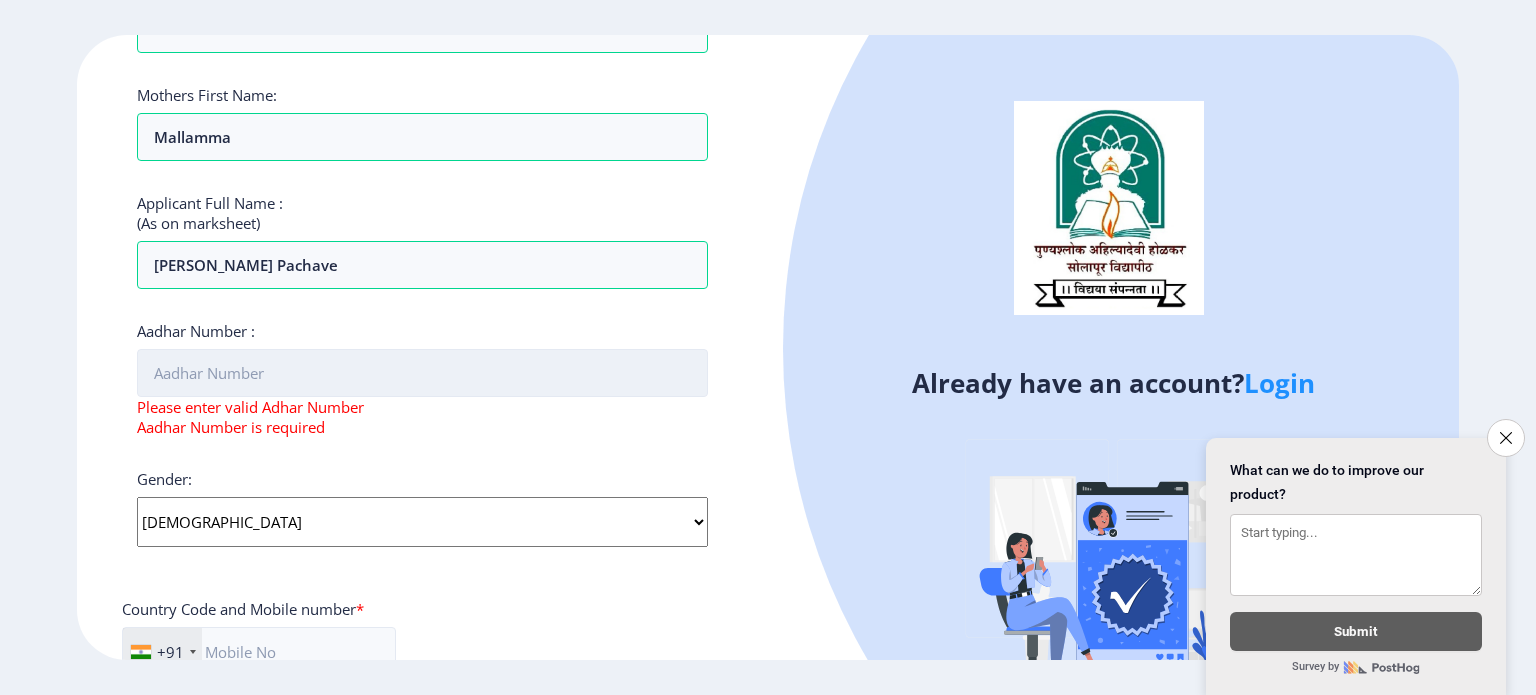 click on "Aadhar Number :" at bounding box center [422, 373] 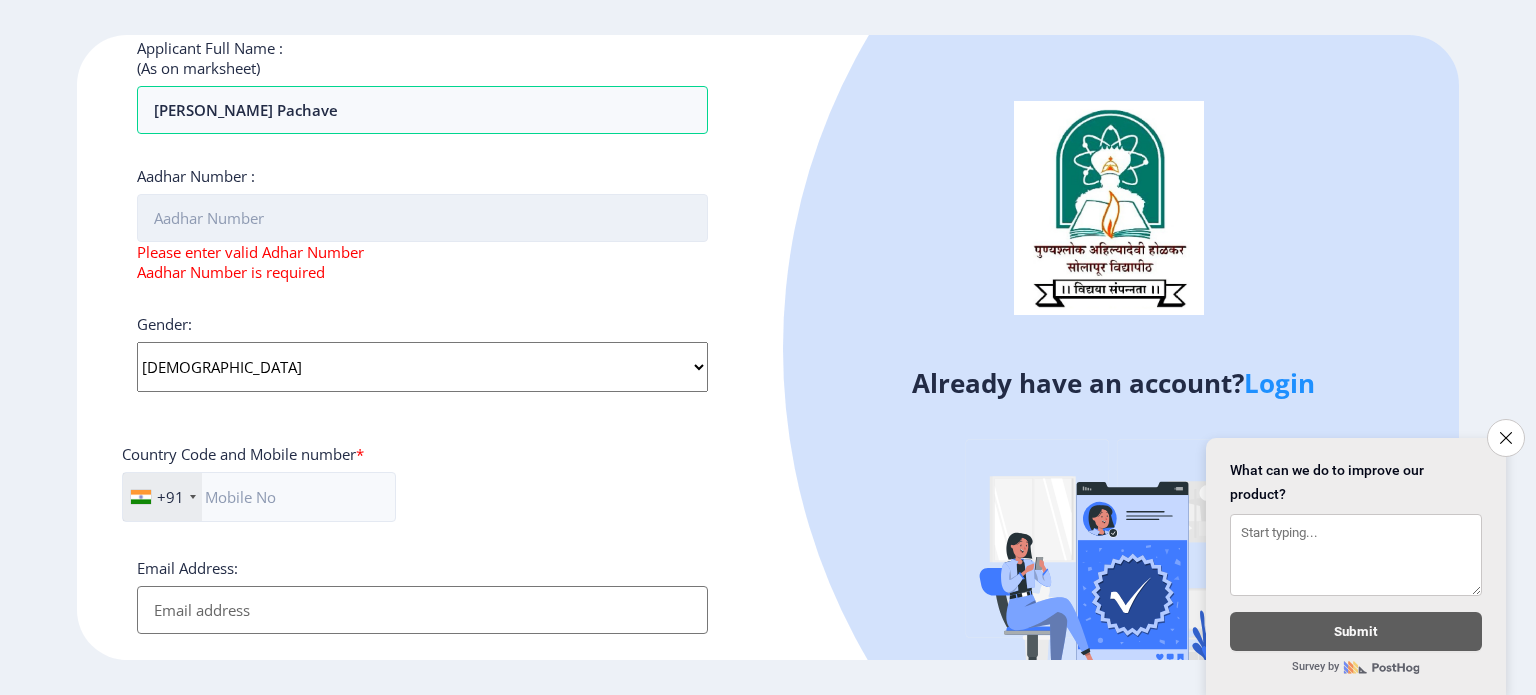 scroll, scrollTop: 563, scrollLeft: 0, axis: vertical 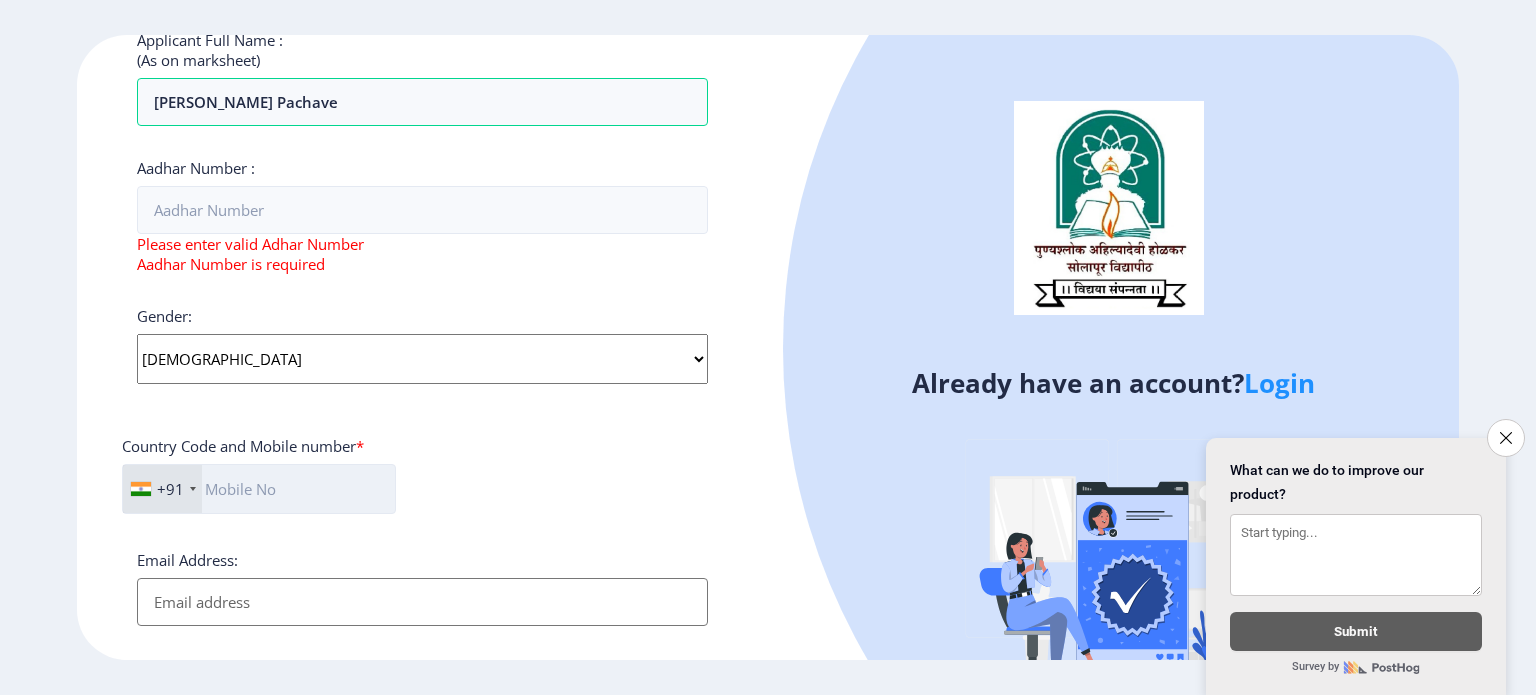 click 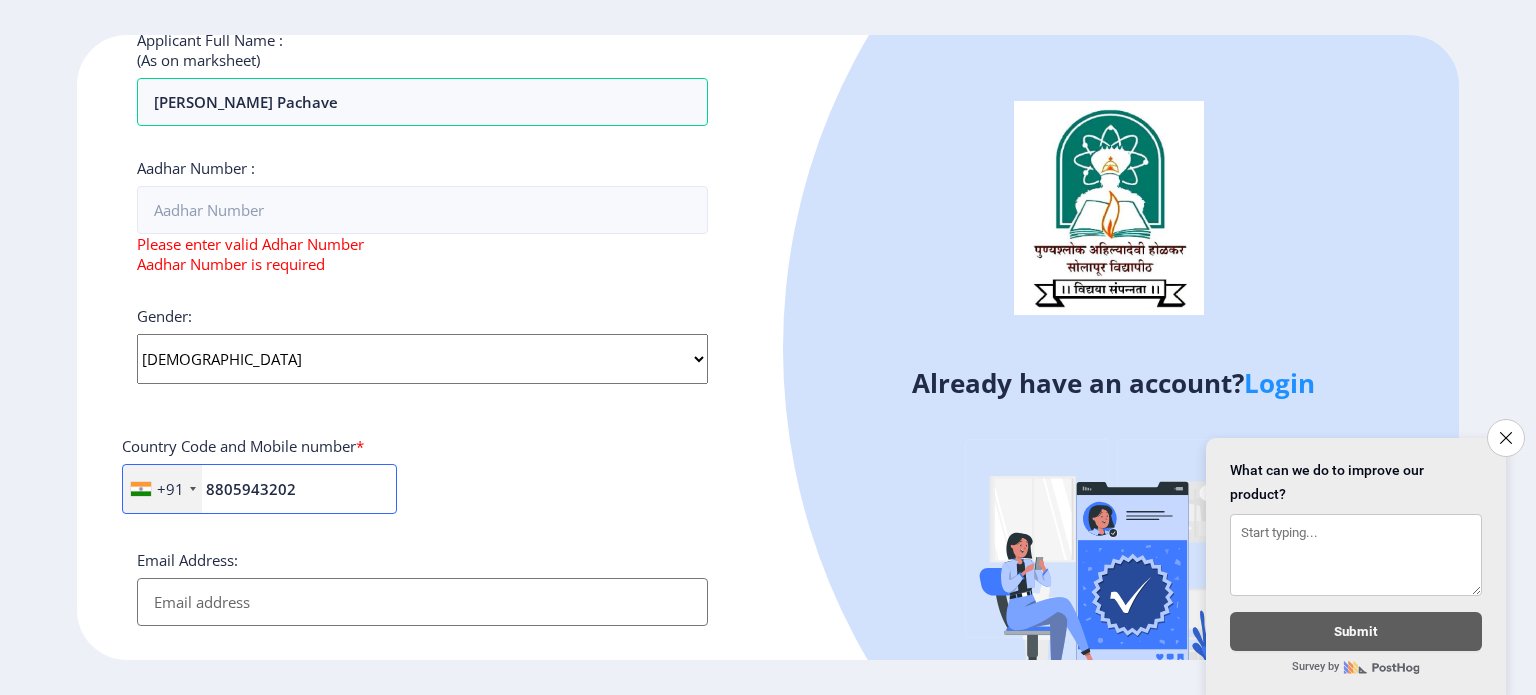 type on "8805943202" 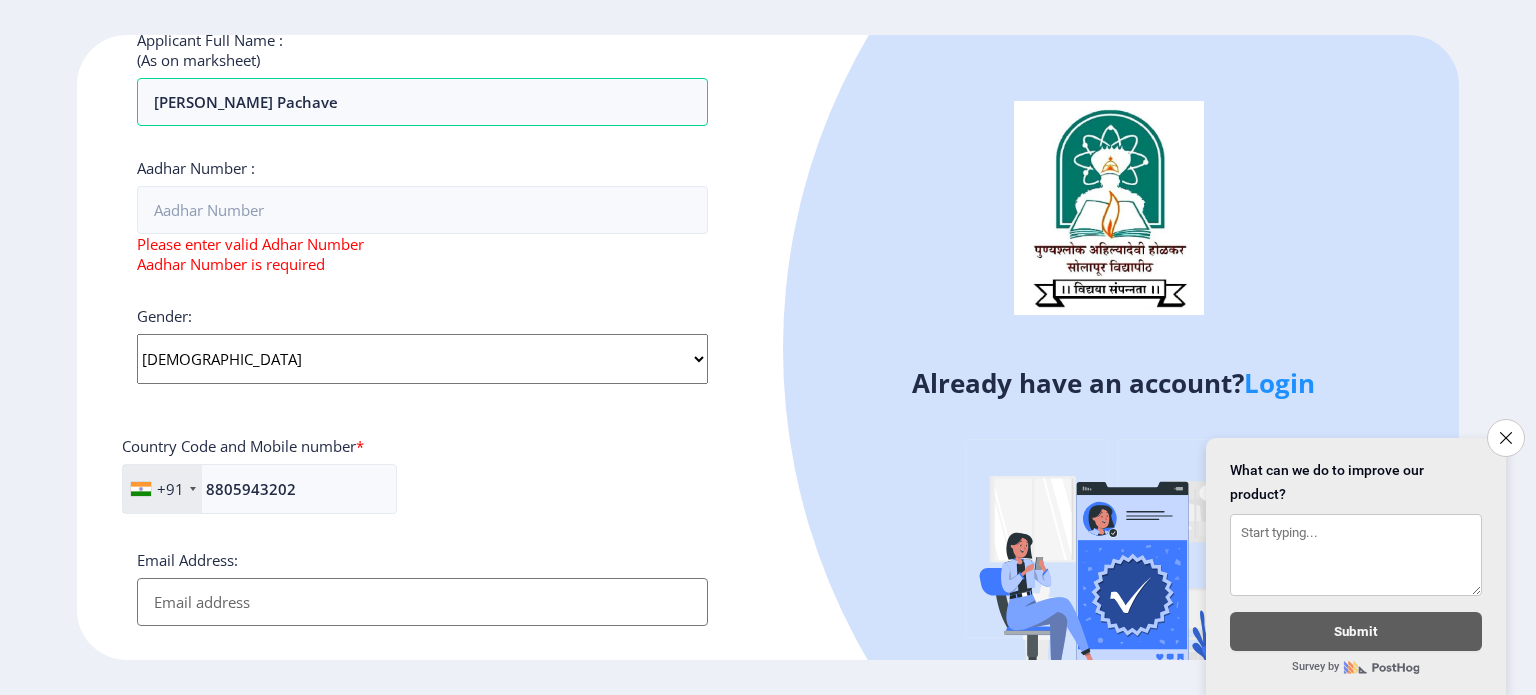 click on "Select Gender [DEMOGRAPHIC_DATA] [DEMOGRAPHIC_DATA] Other" 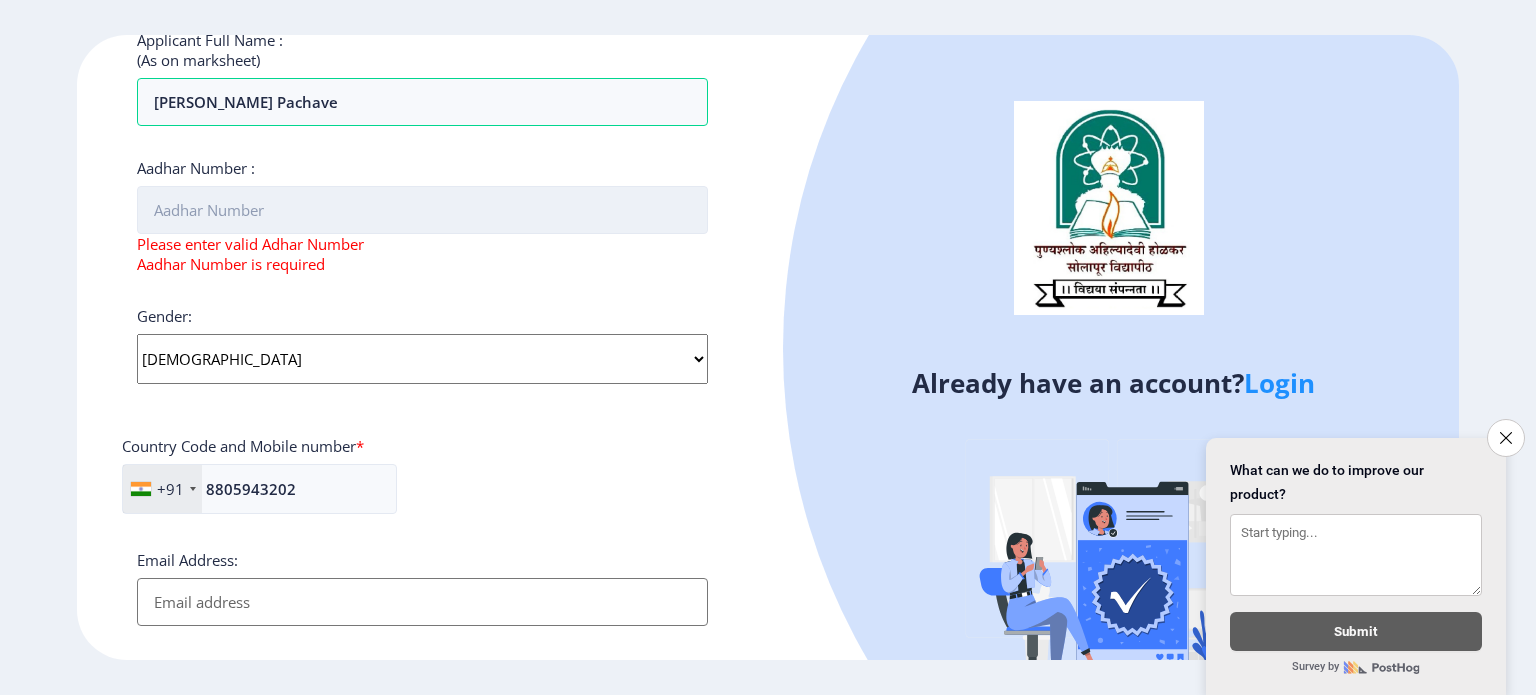 click on "Aadhar Number :" at bounding box center (422, 210) 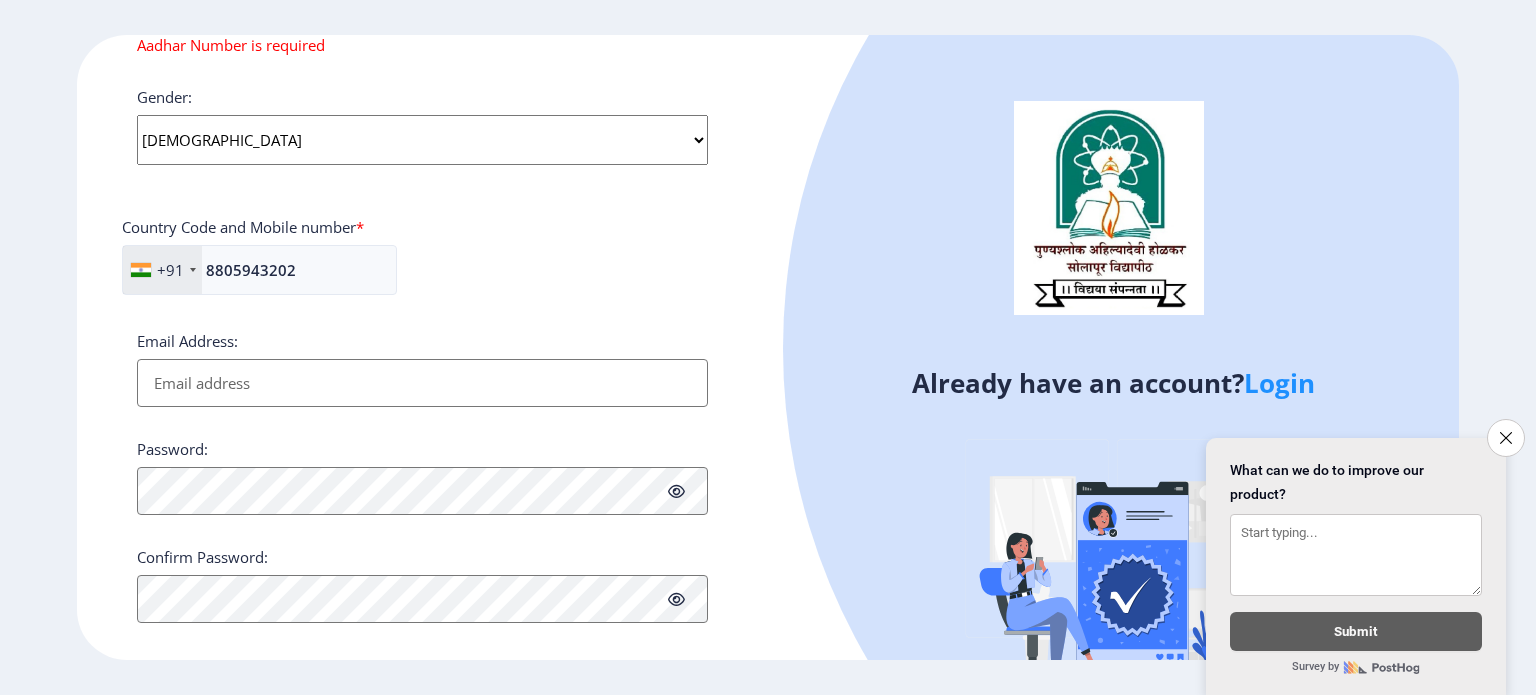 scroll, scrollTop: 803, scrollLeft: 0, axis: vertical 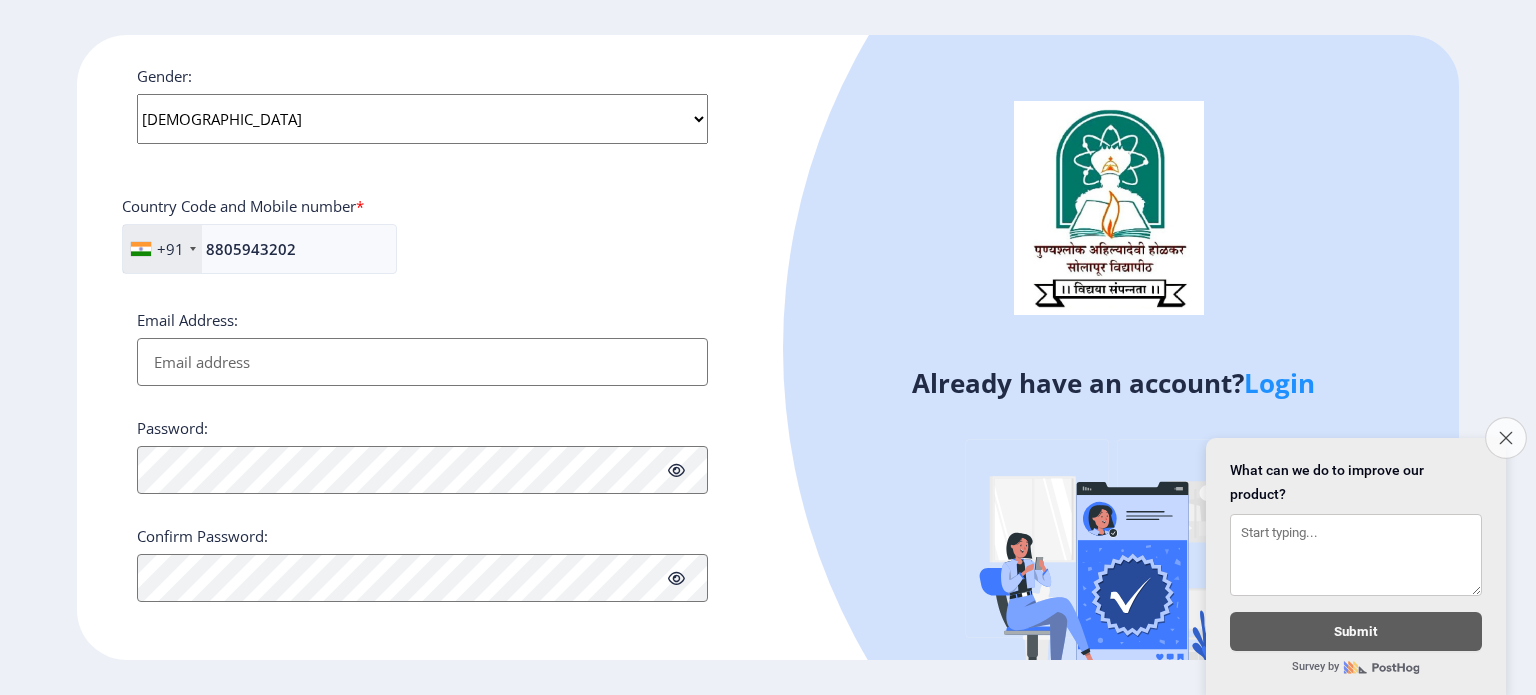 click on "Close survey" at bounding box center [1506, 438] 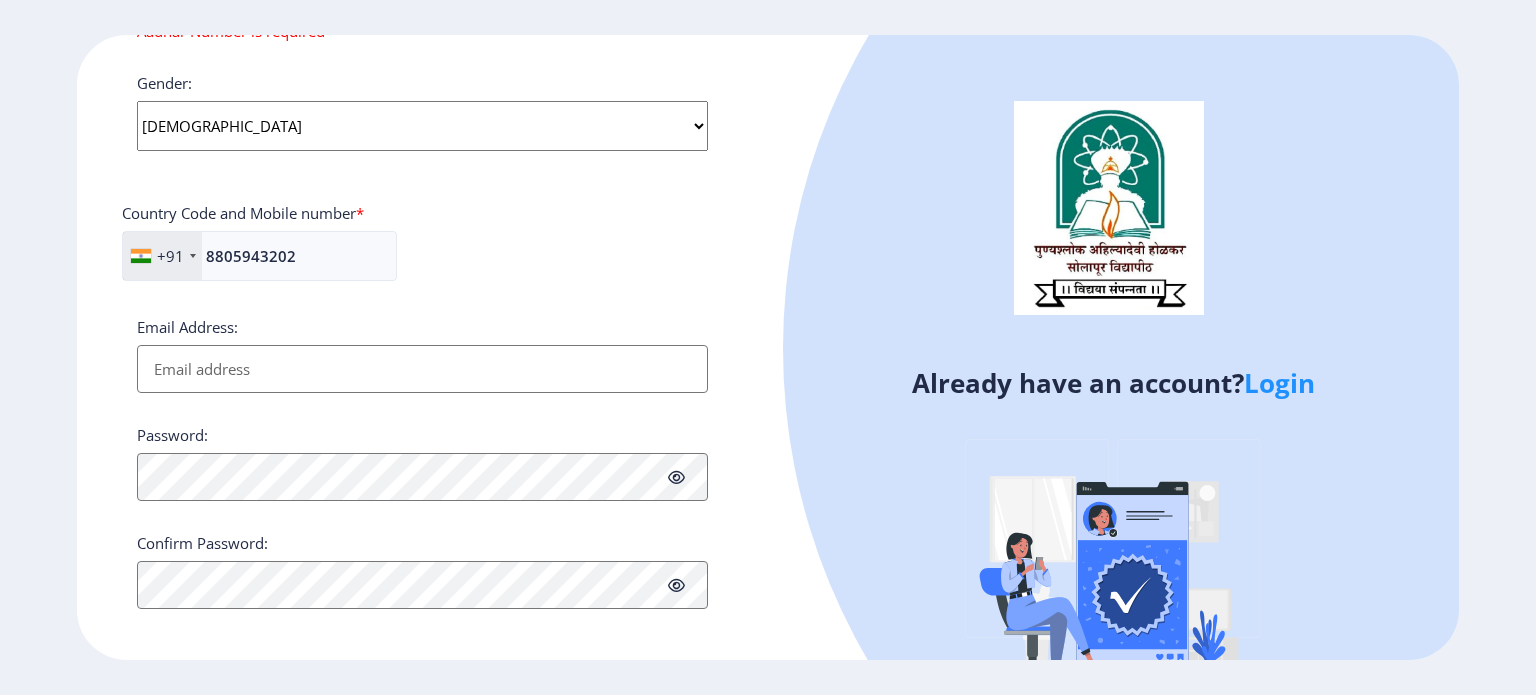 scroll, scrollTop: 803, scrollLeft: 0, axis: vertical 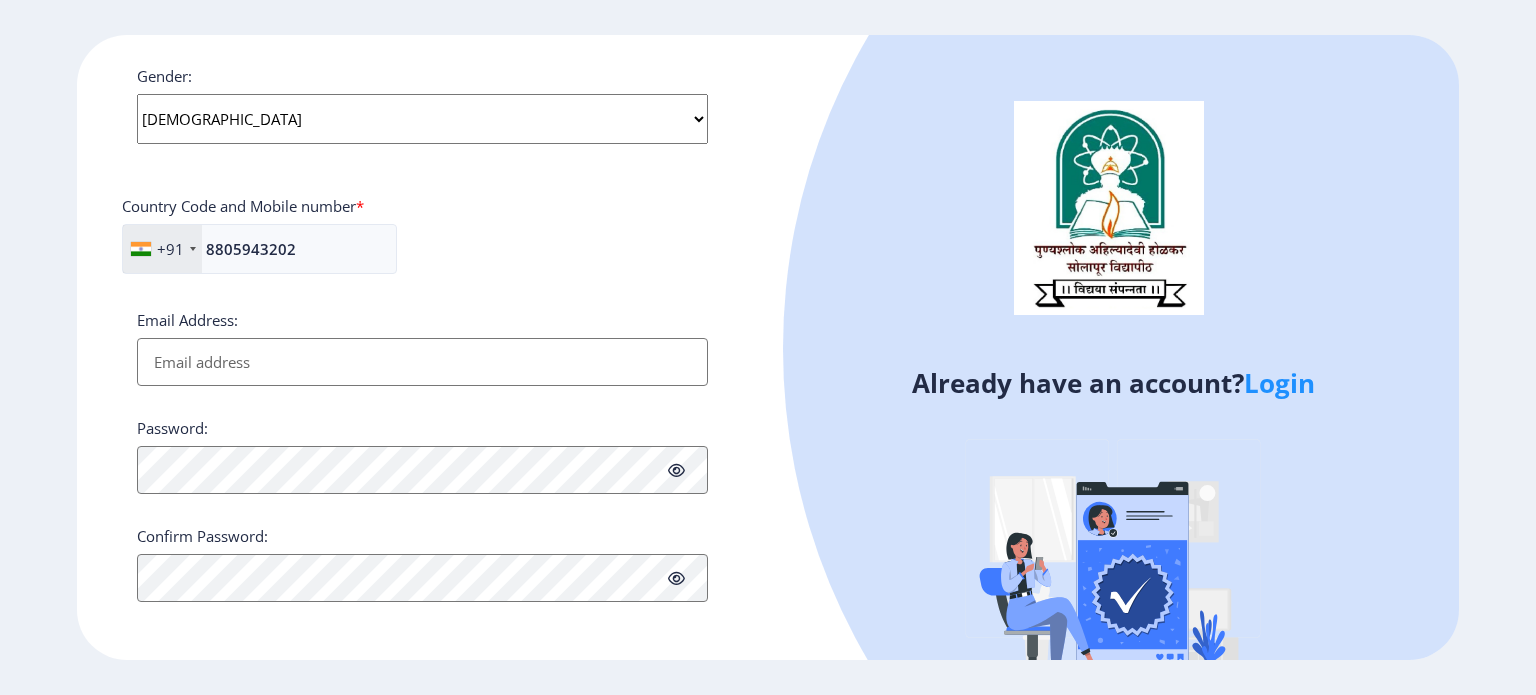 click on "Email Address:" at bounding box center [422, 362] 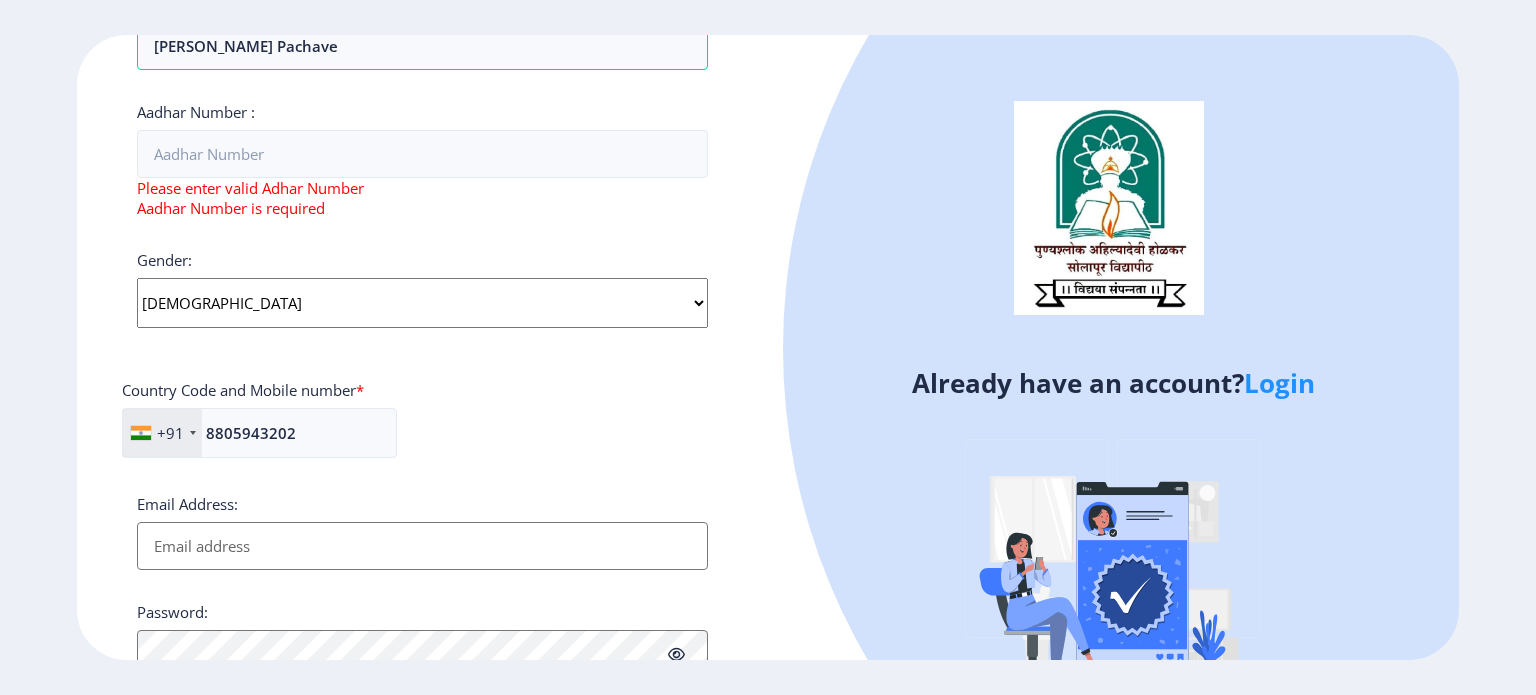 scroll, scrollTop: 617, scrollLeft: 0, axis: vertical 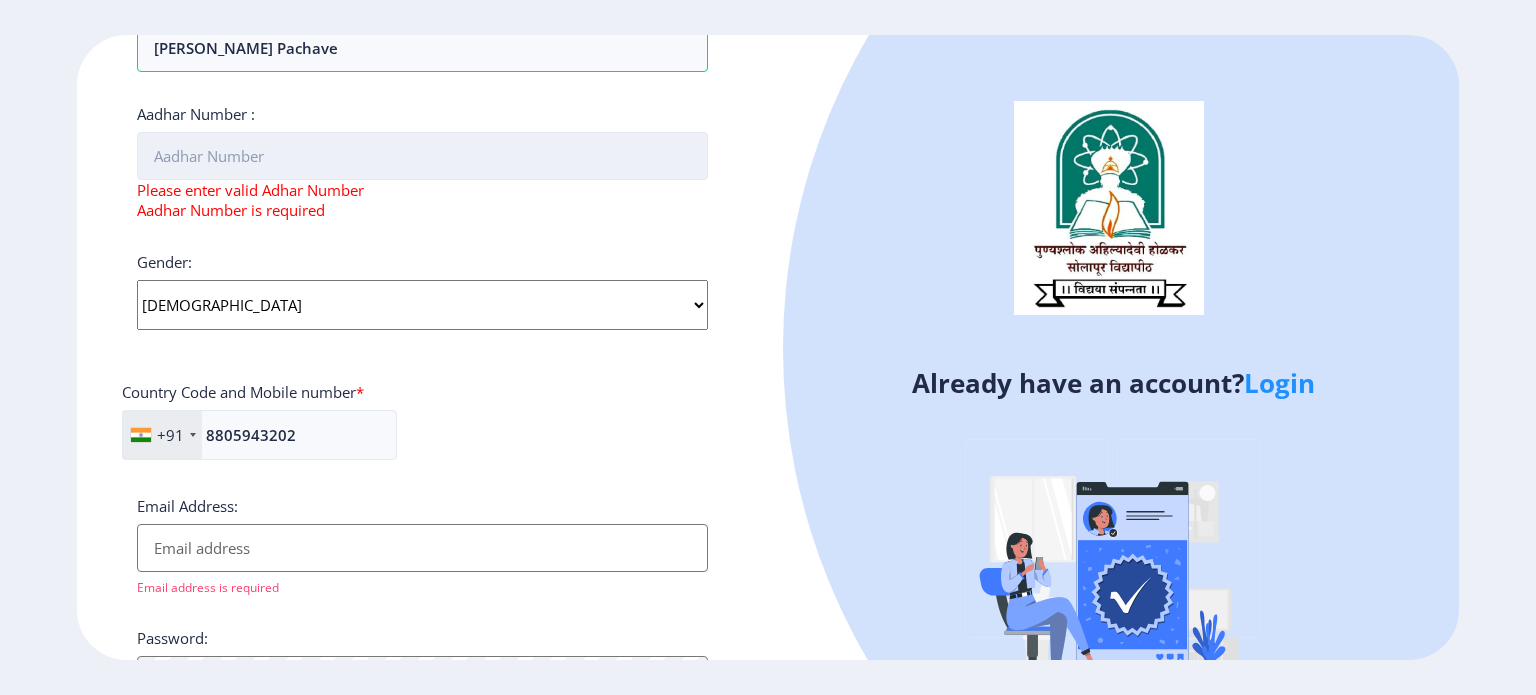 click on "Aadhar Number :" at bounding box center [422, 156] 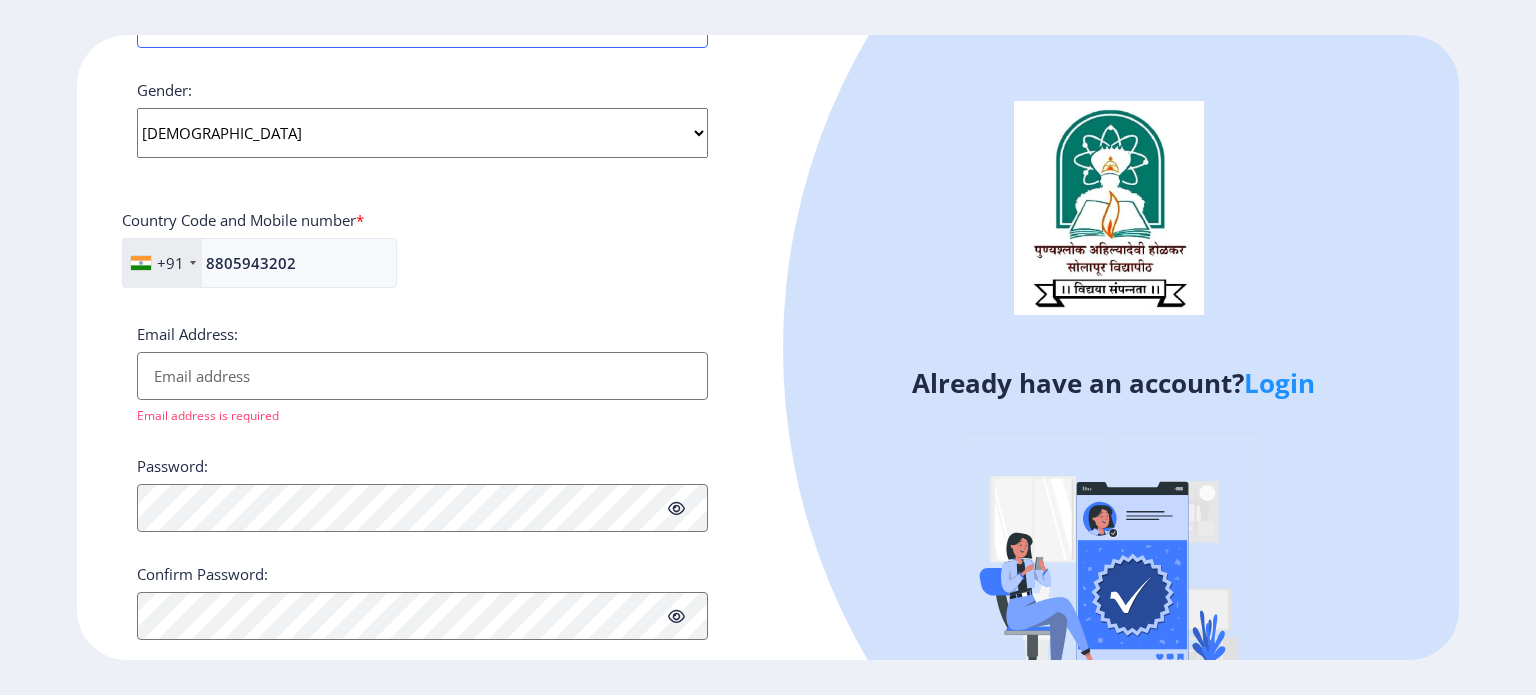 scroll, scrollTop: 750, scrollLeft: 0, axis: vertical 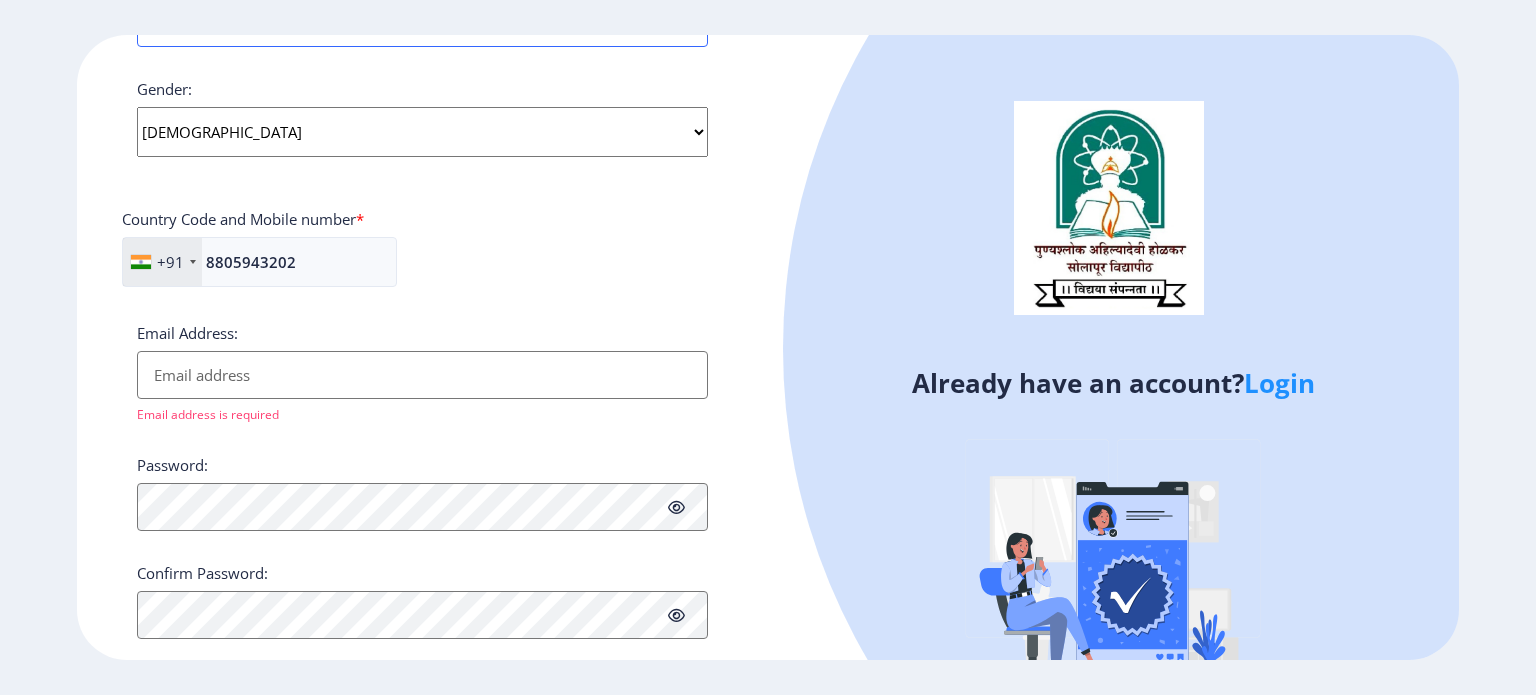 type on "412677879489" 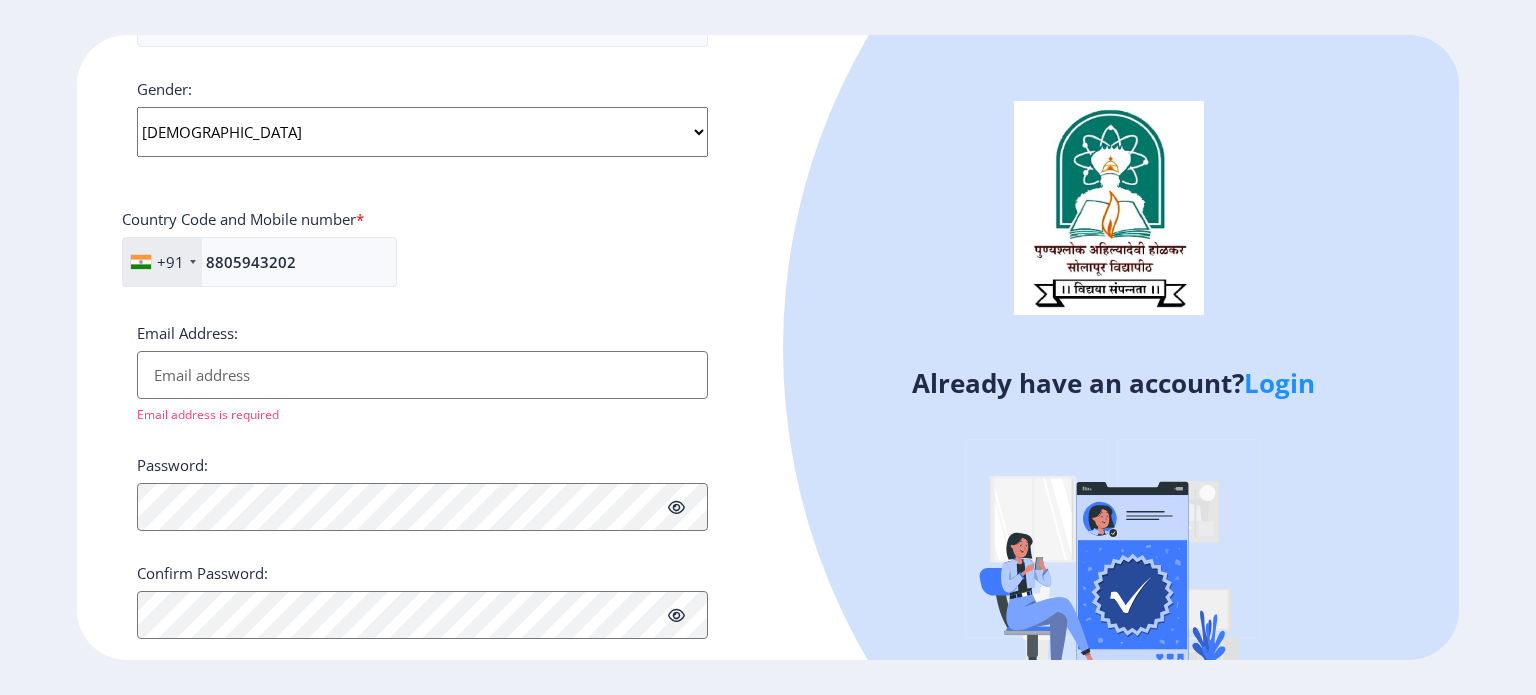 click on "Email Address:" at bounding box center (422, 375) 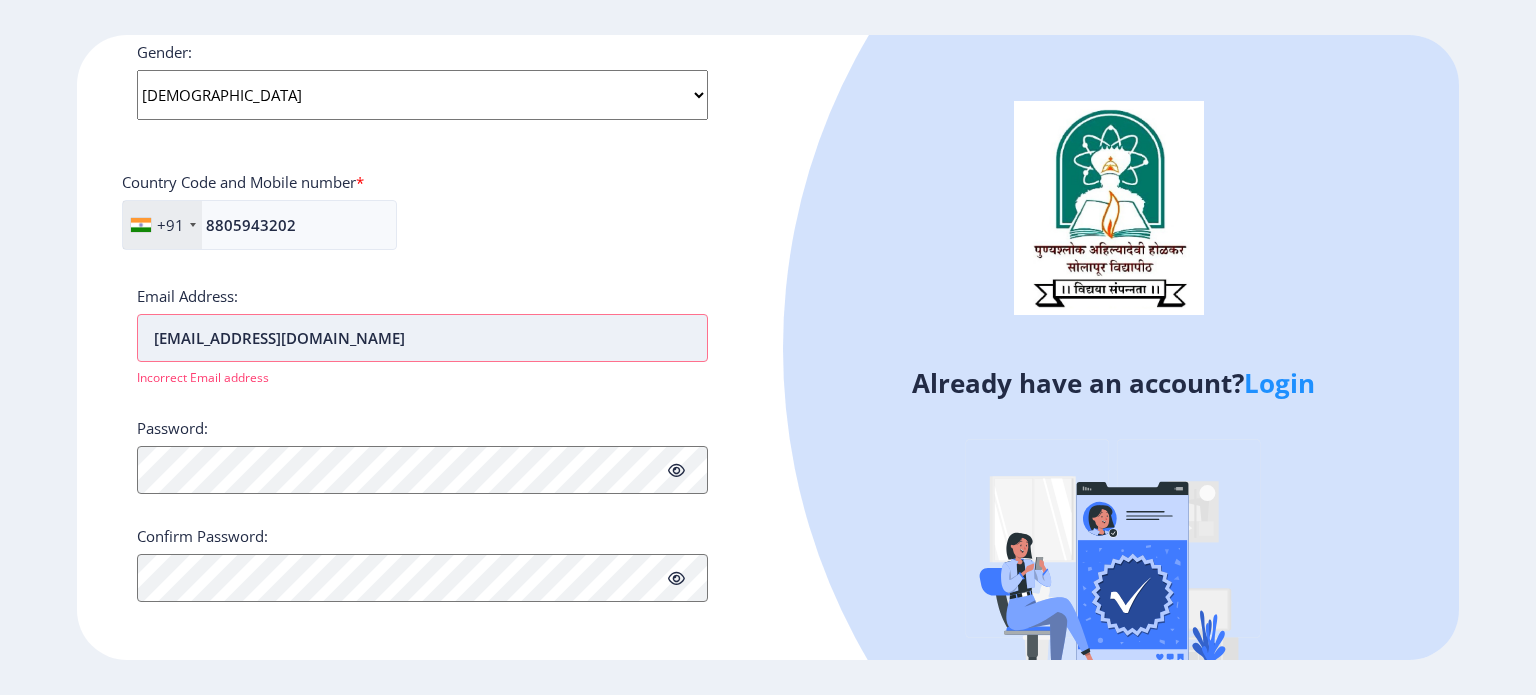 scroll, scrollTop: 764, scrollLeft: 0, axis: vertical 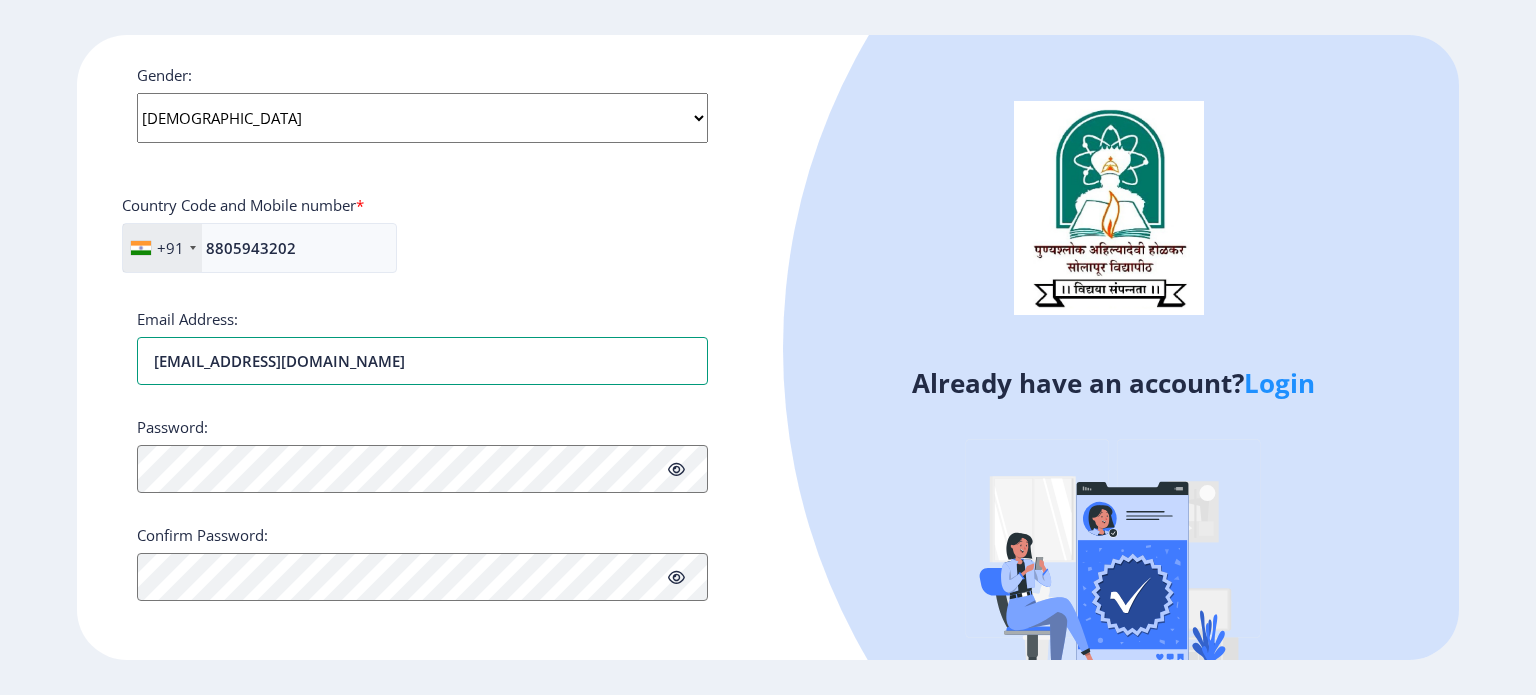 type on "[EMAIL_ADDRESS][DOMAIN_NAME]" 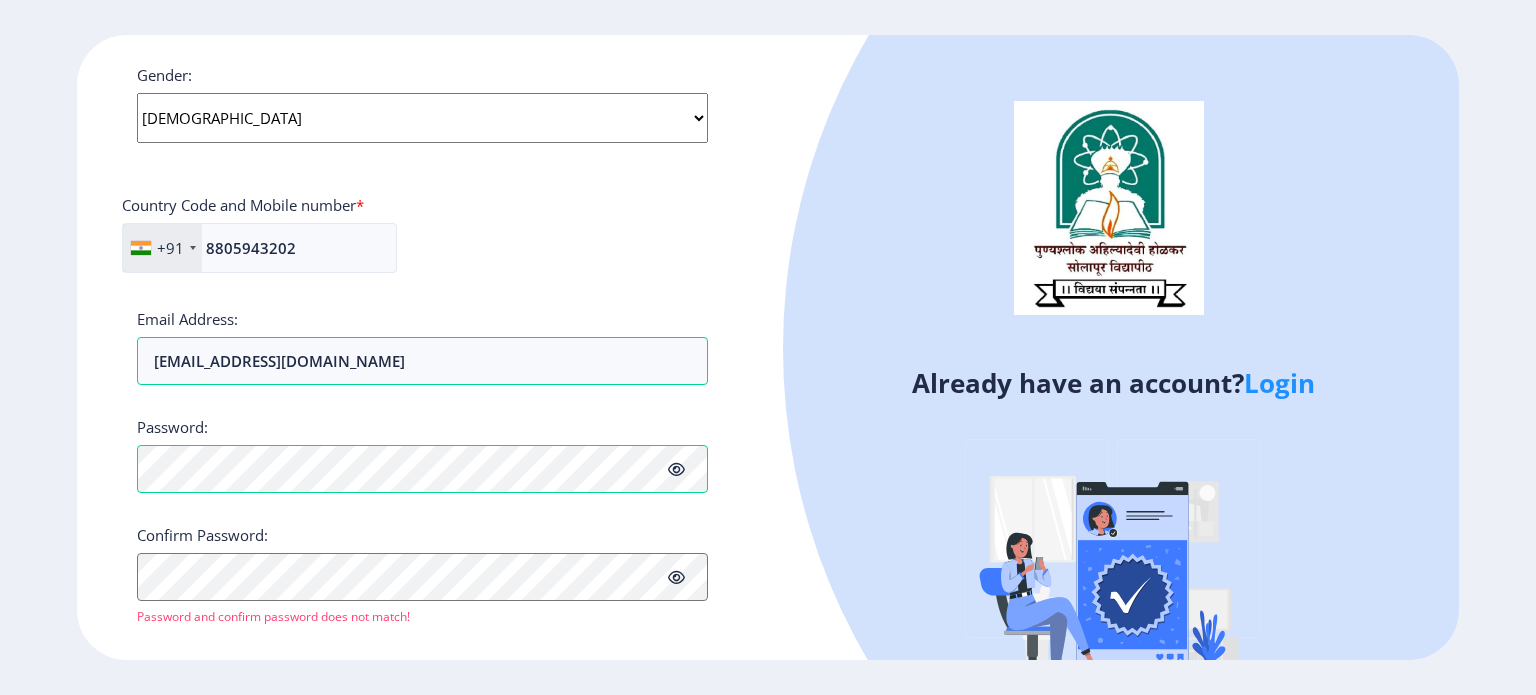 click 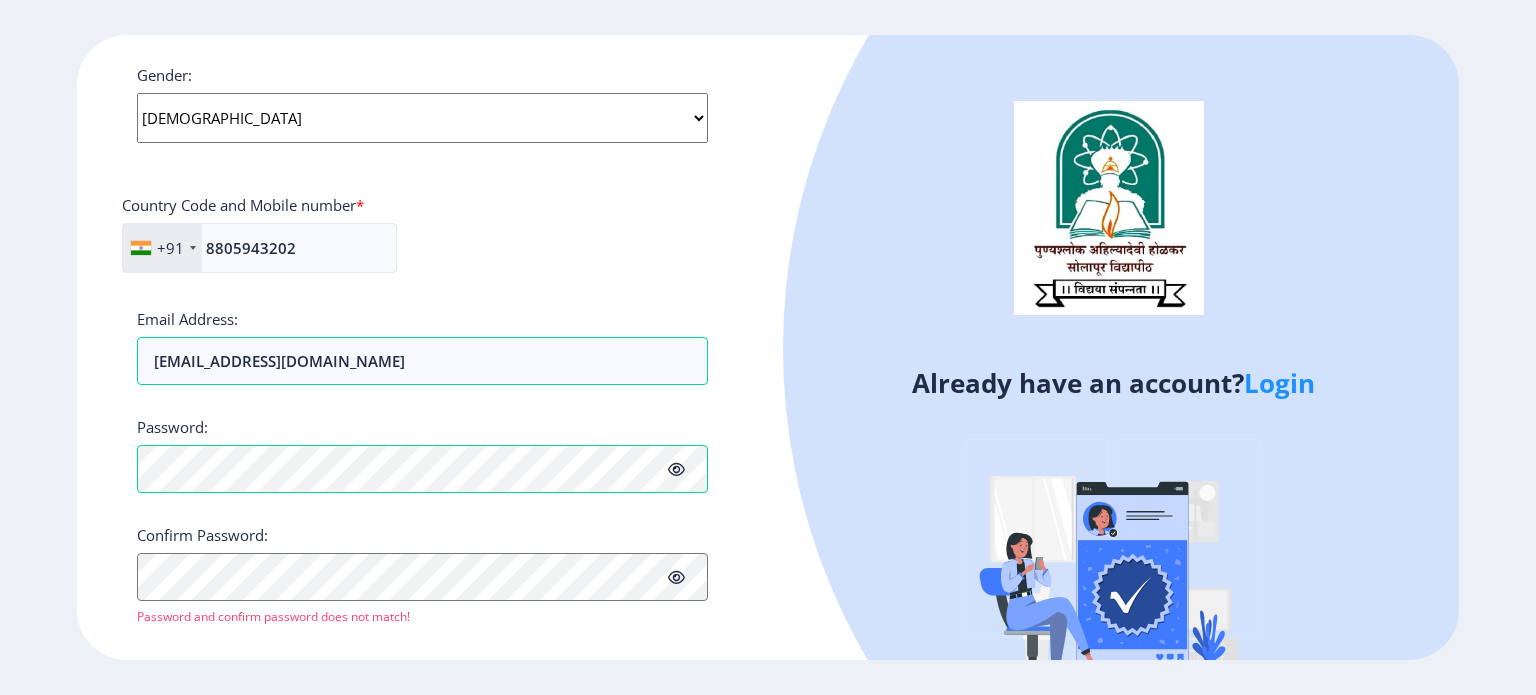 click 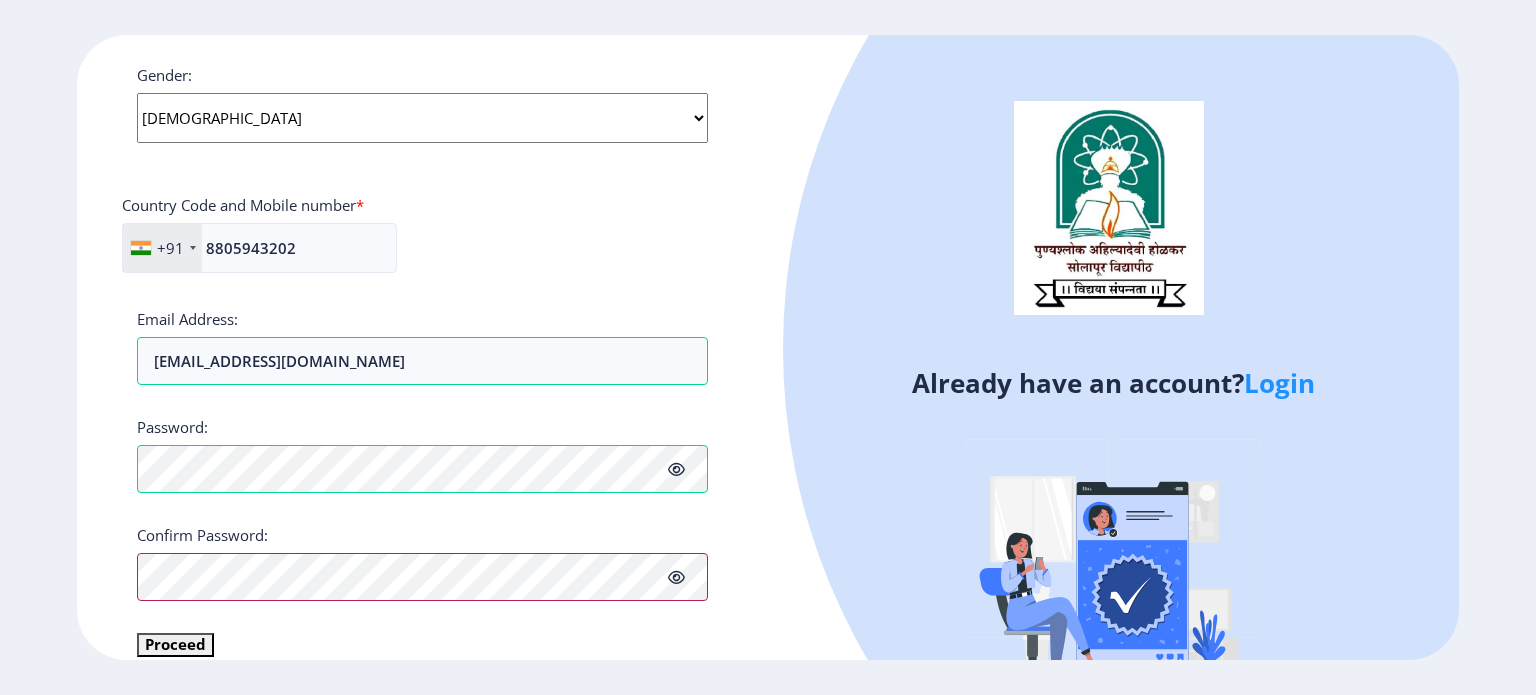 scroll, scrollTop: 786, scrollLeft: 0, axis: vertical 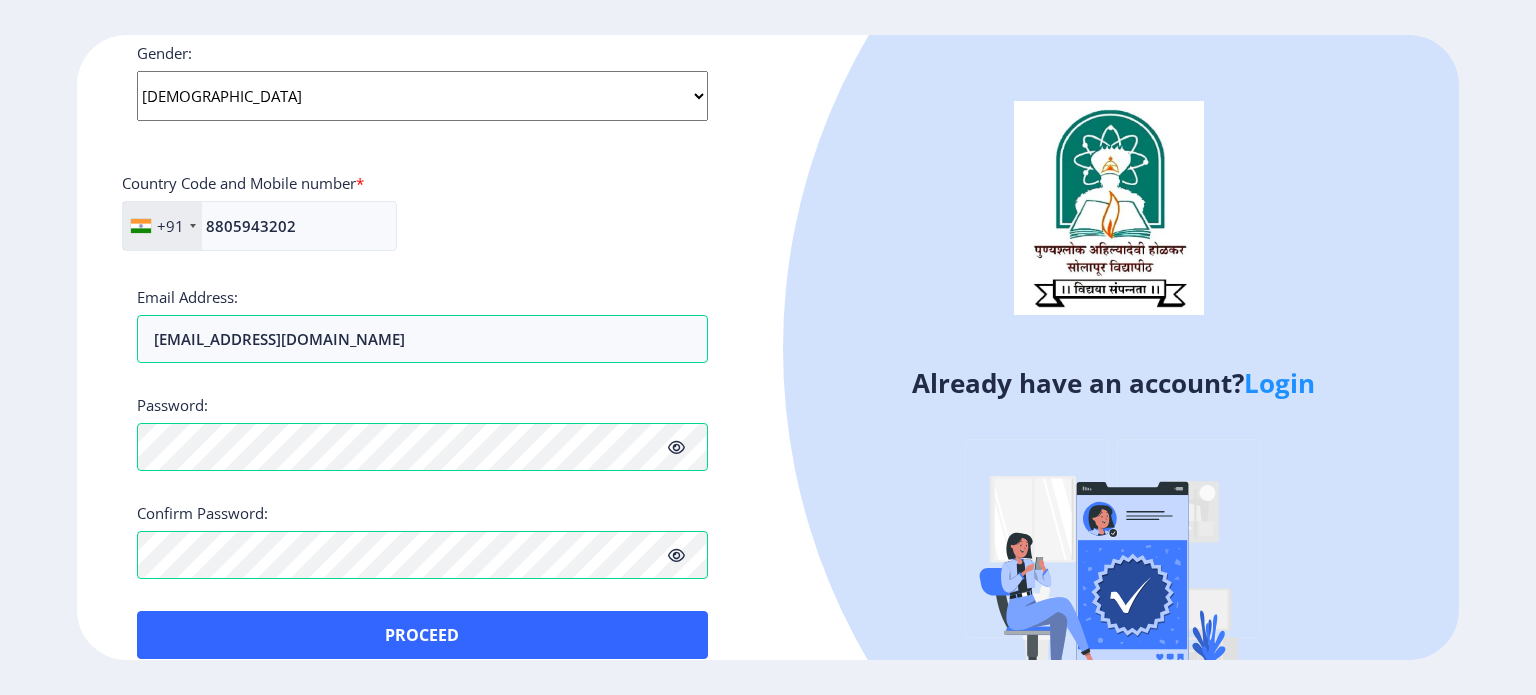 click 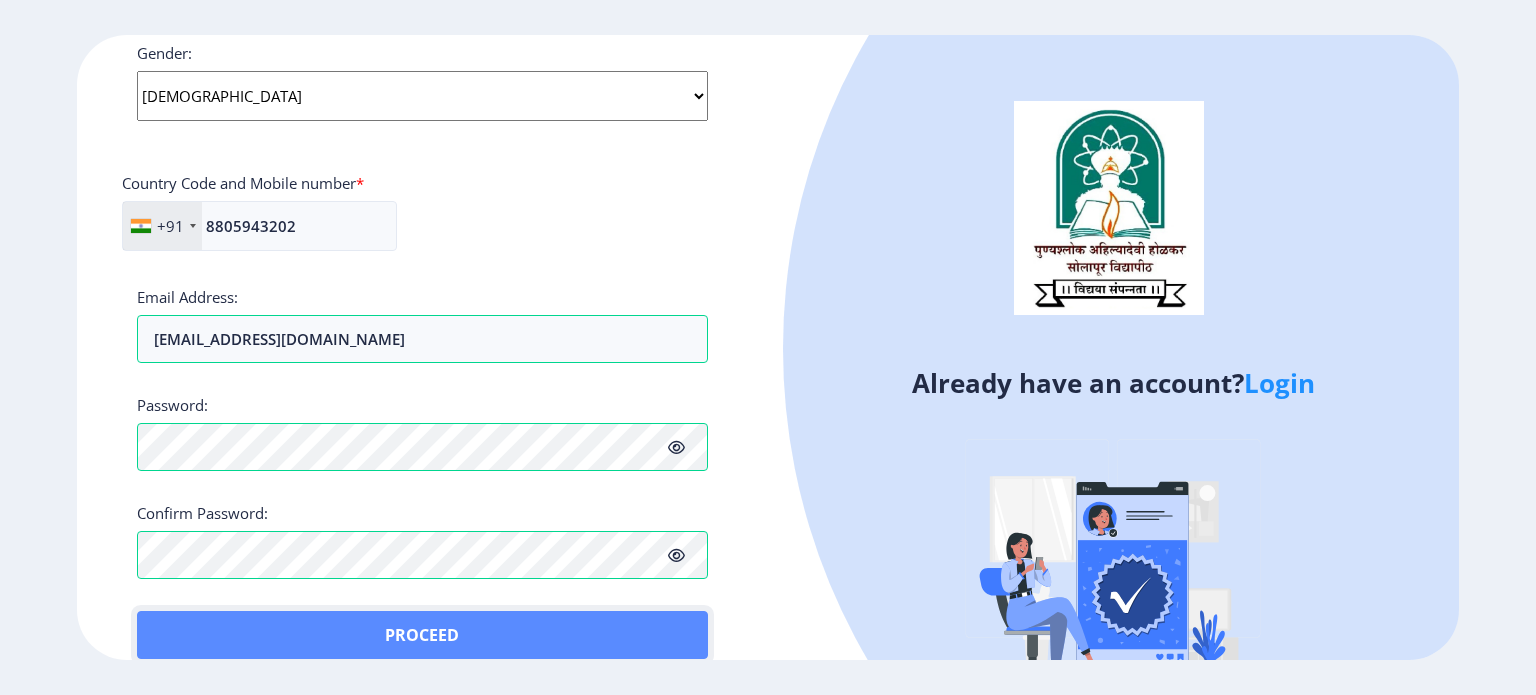 click on "Proceed" 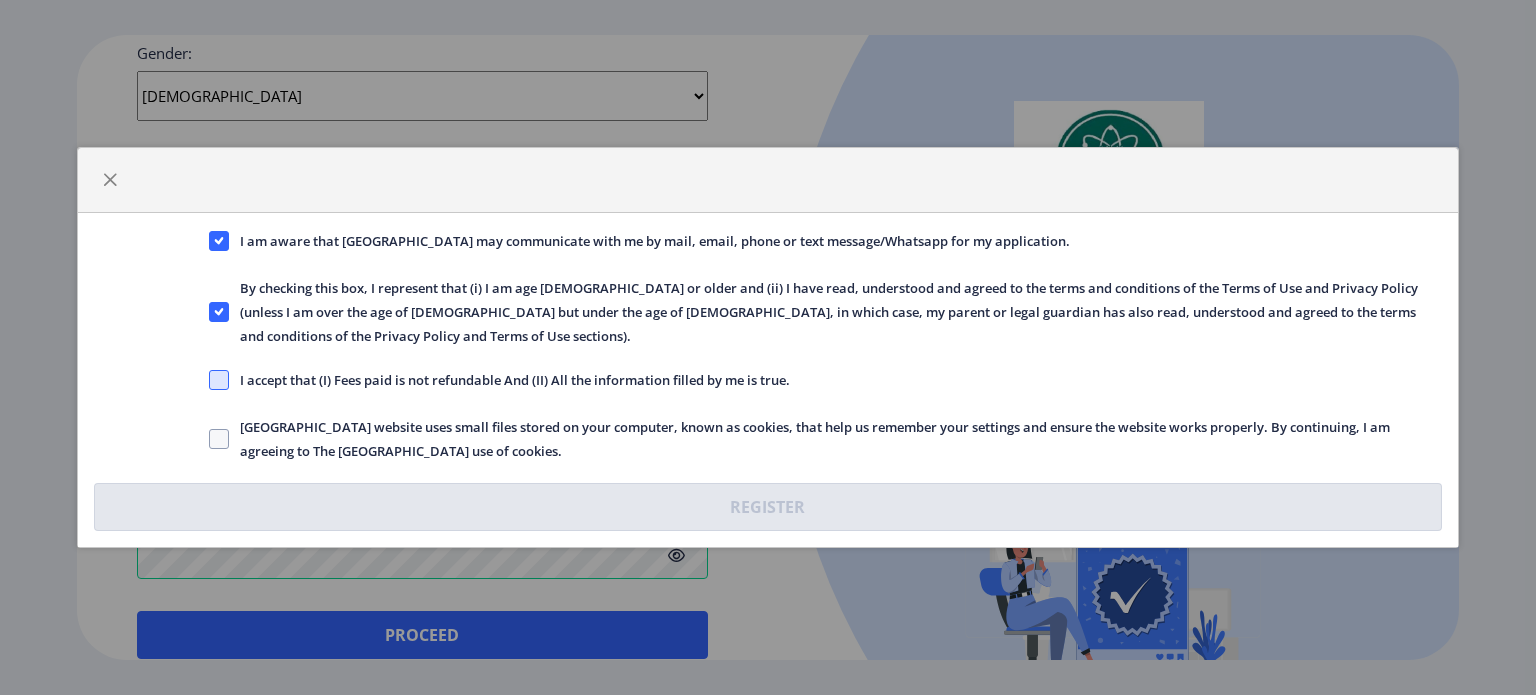 click 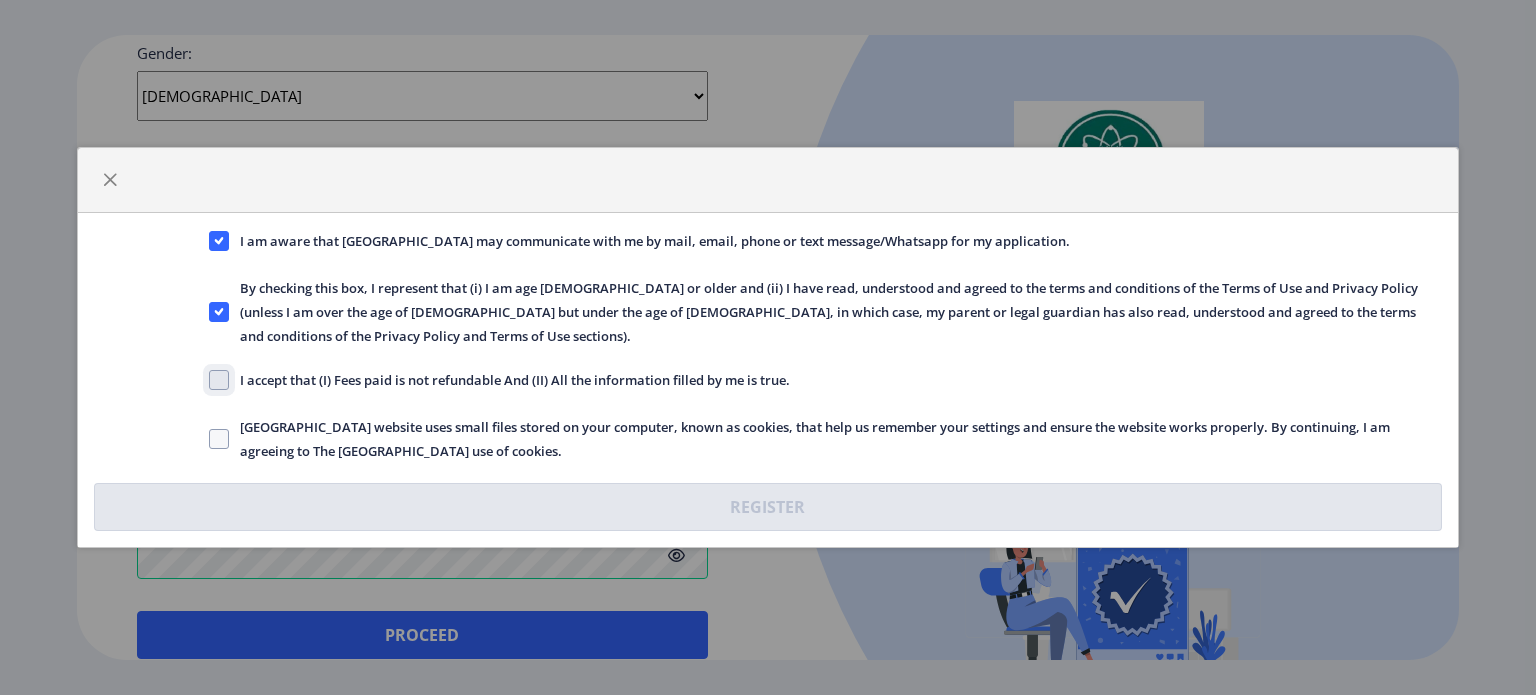 click on "I accept that (I) Fees paid is not refundable And (II) All the information filled by me is true." 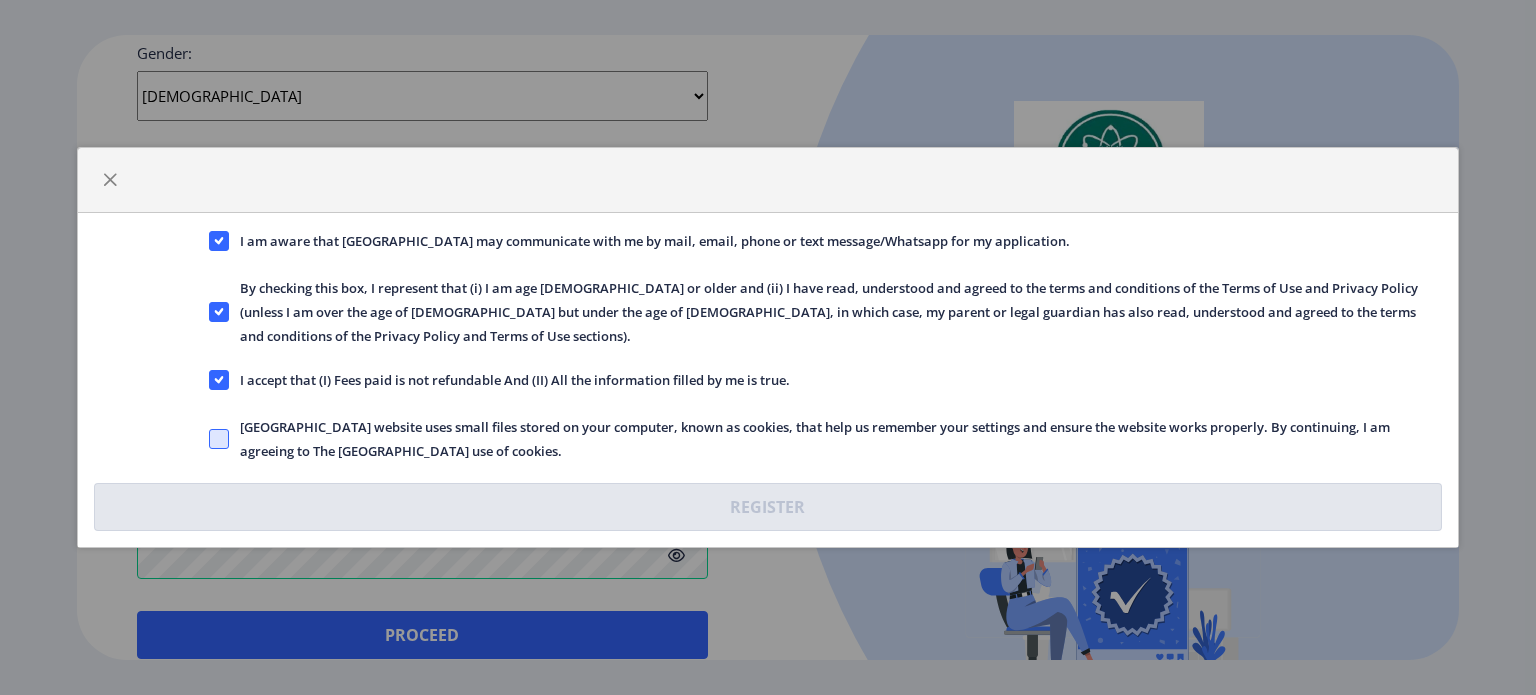 click 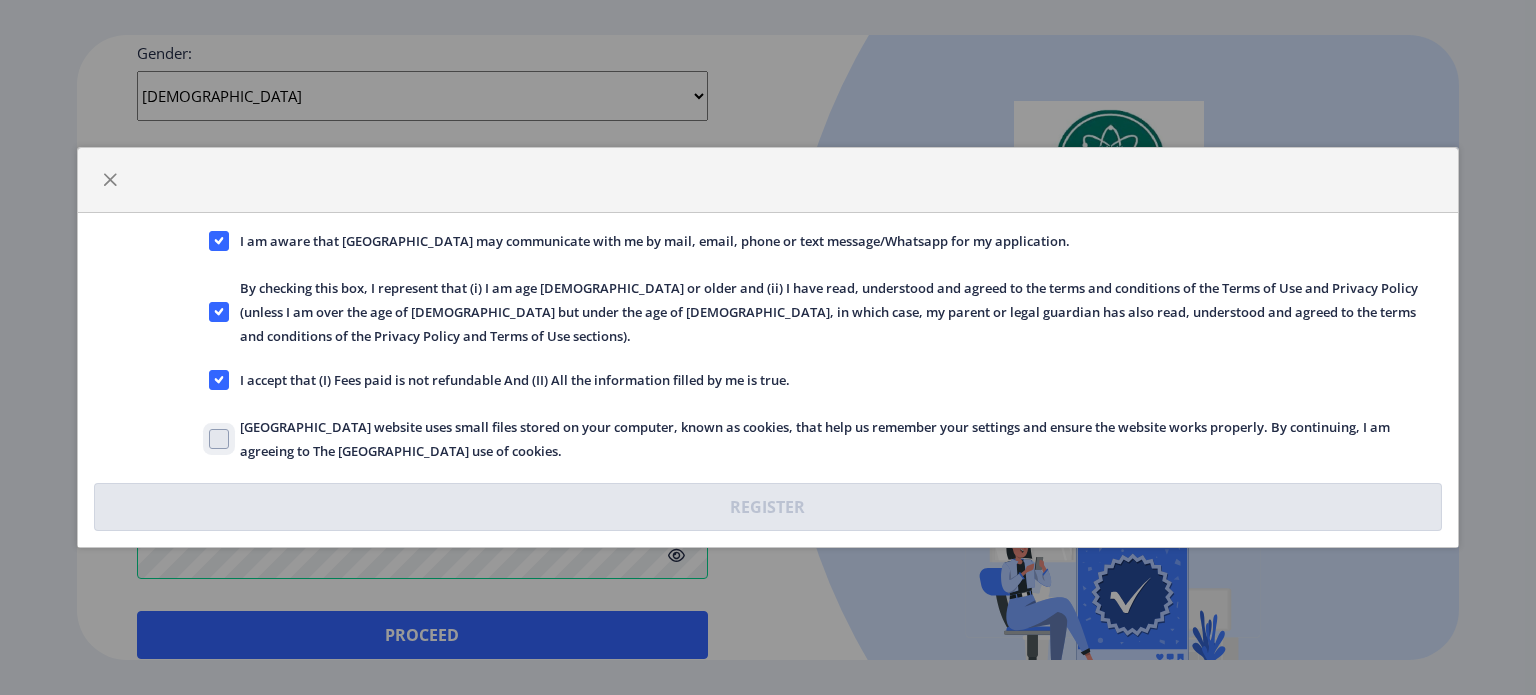 click on "[GEOGRAPHIC_DATA] website uses small files stored on your computer, known as cookies, that help us remember your settings and ensure the website works properly. By continuing, I am agreeing to The [GEOGRAPHIC_DATA] use of cookies." 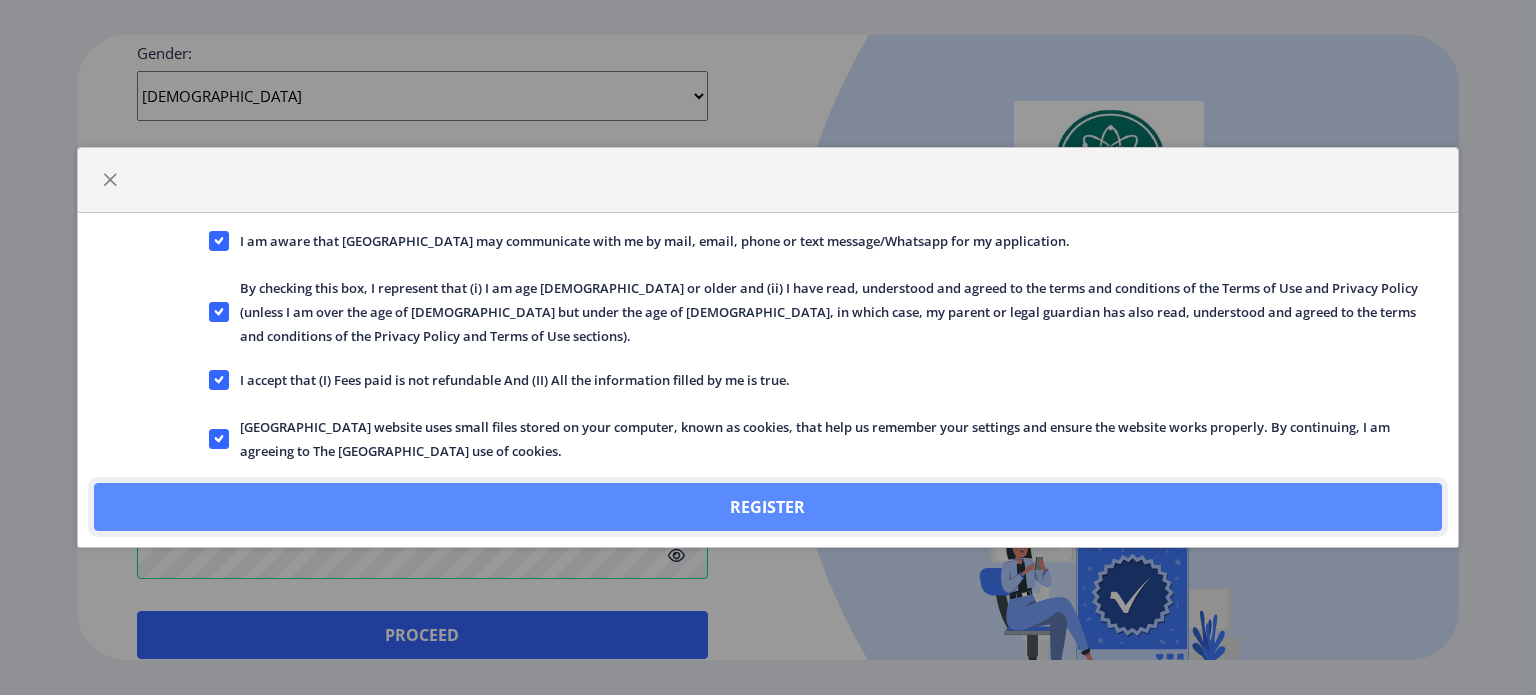 click on "Register" 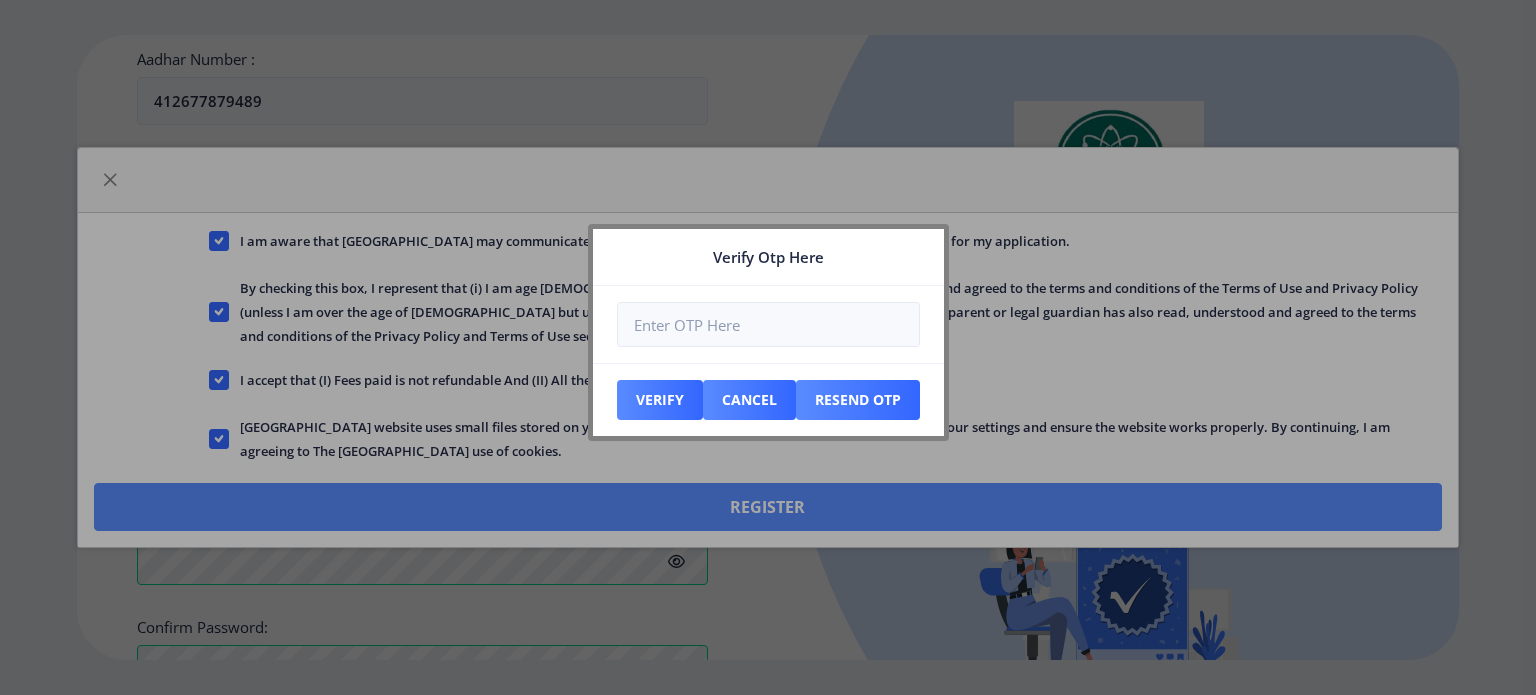 scroll, scrollTop: 900, scrollLeft: 0, axis: vertical 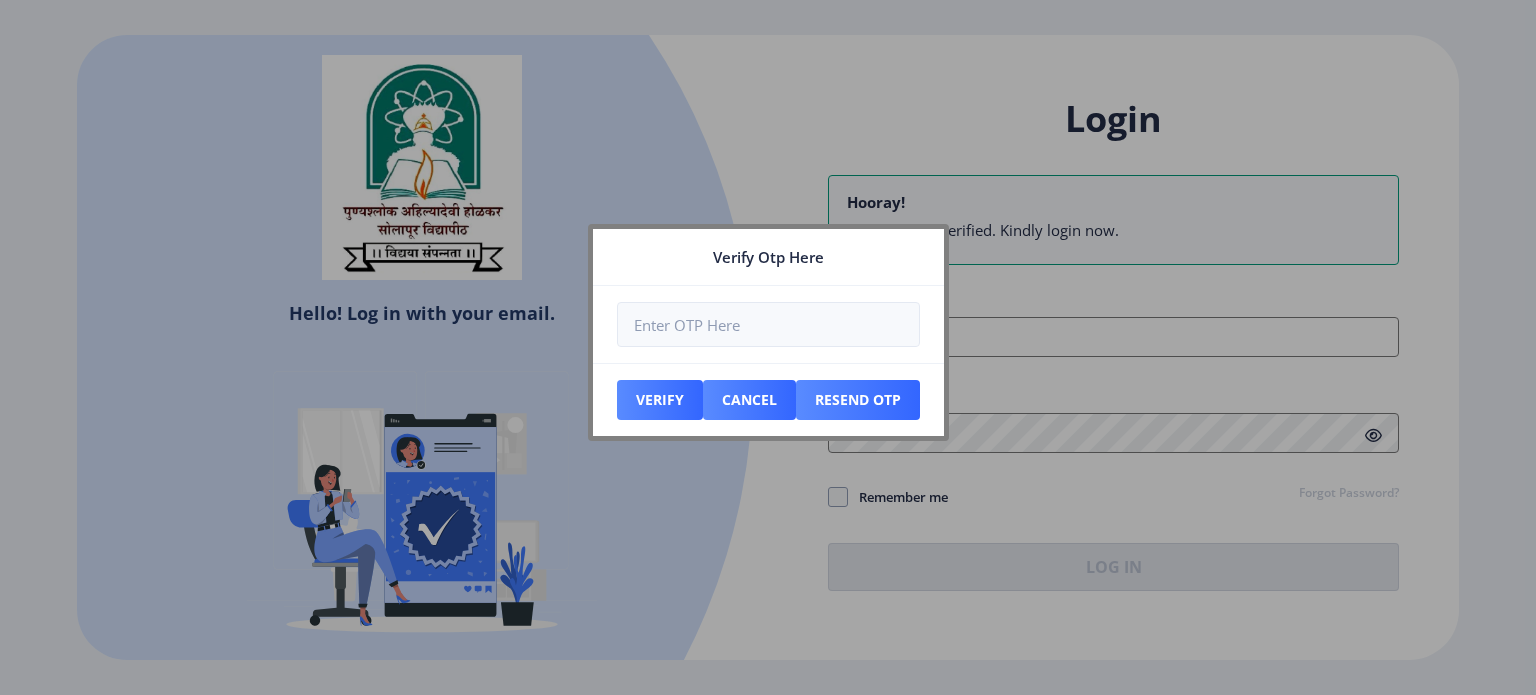 type on "[EMAIL_ADDRESS][DOMAIN_NAME]" 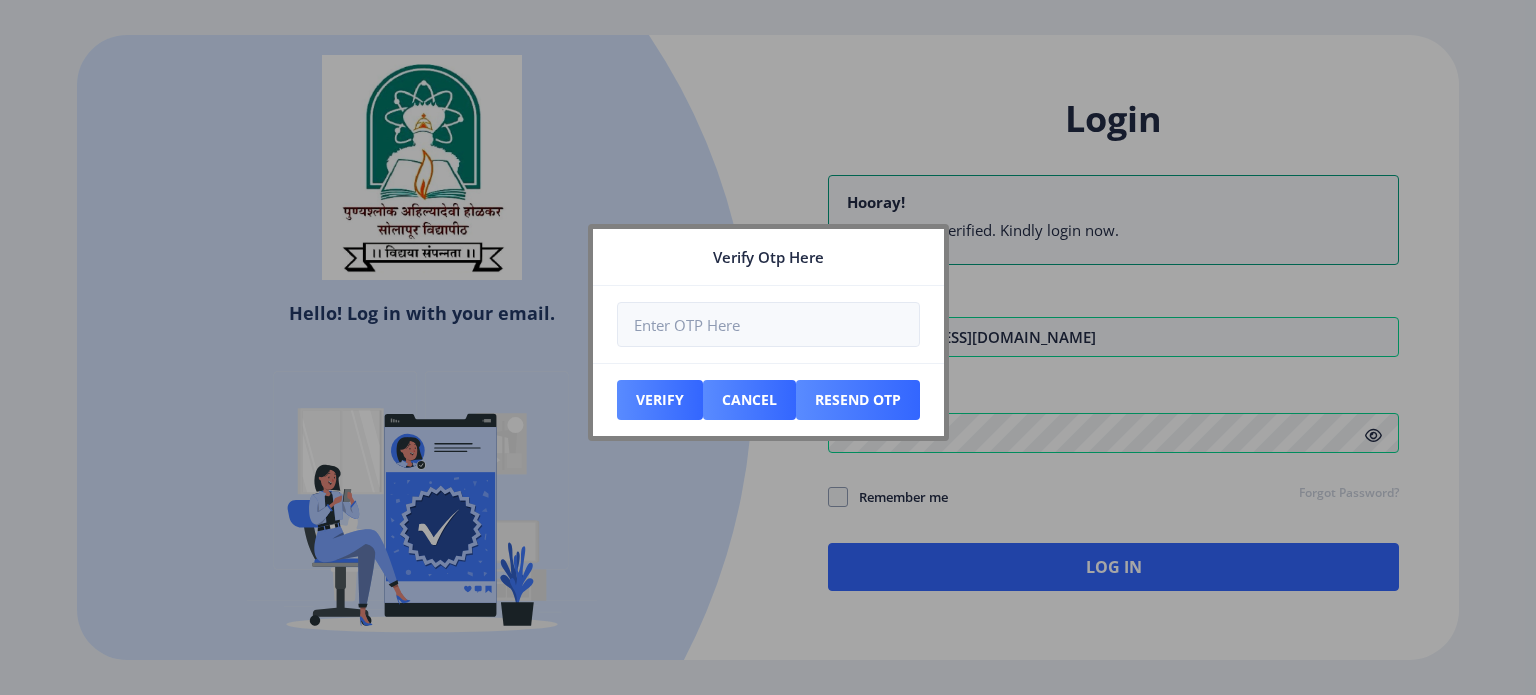click 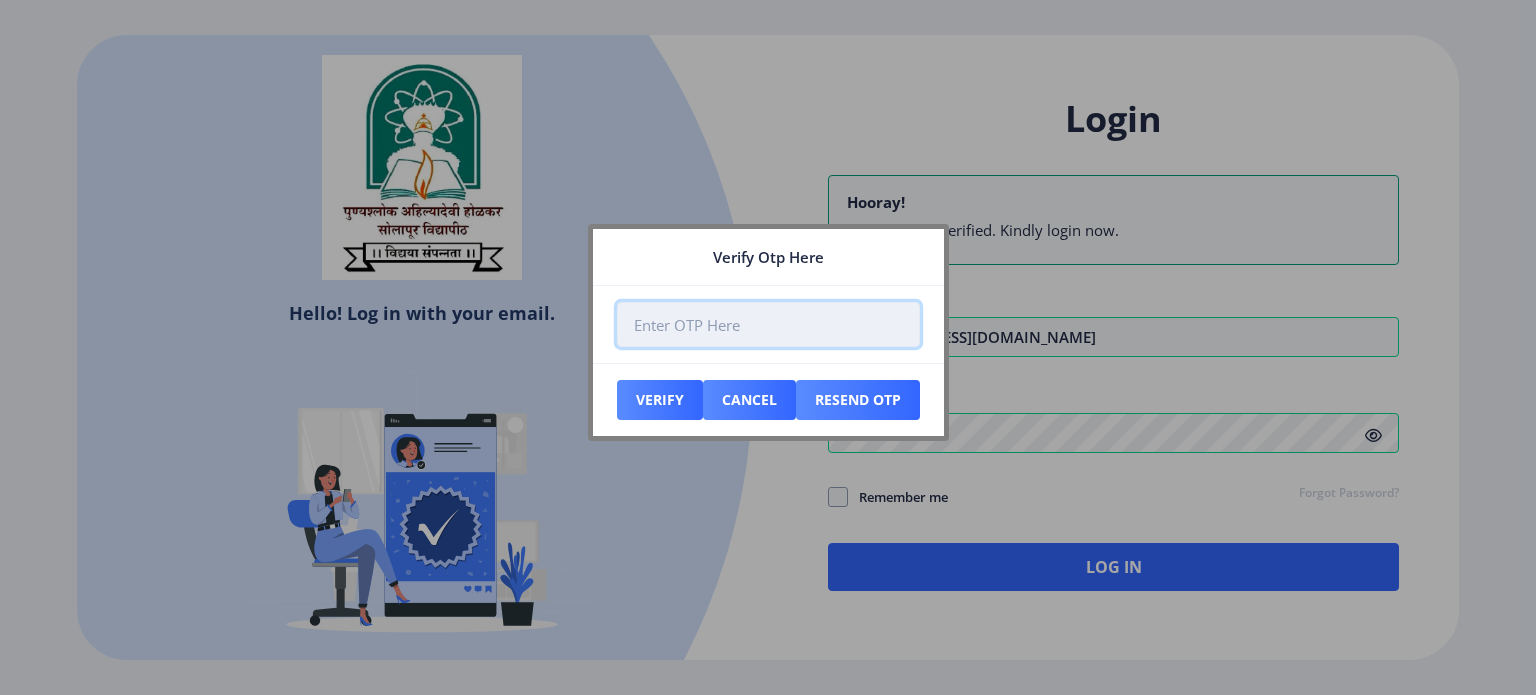click at bounding box center [768, 324] 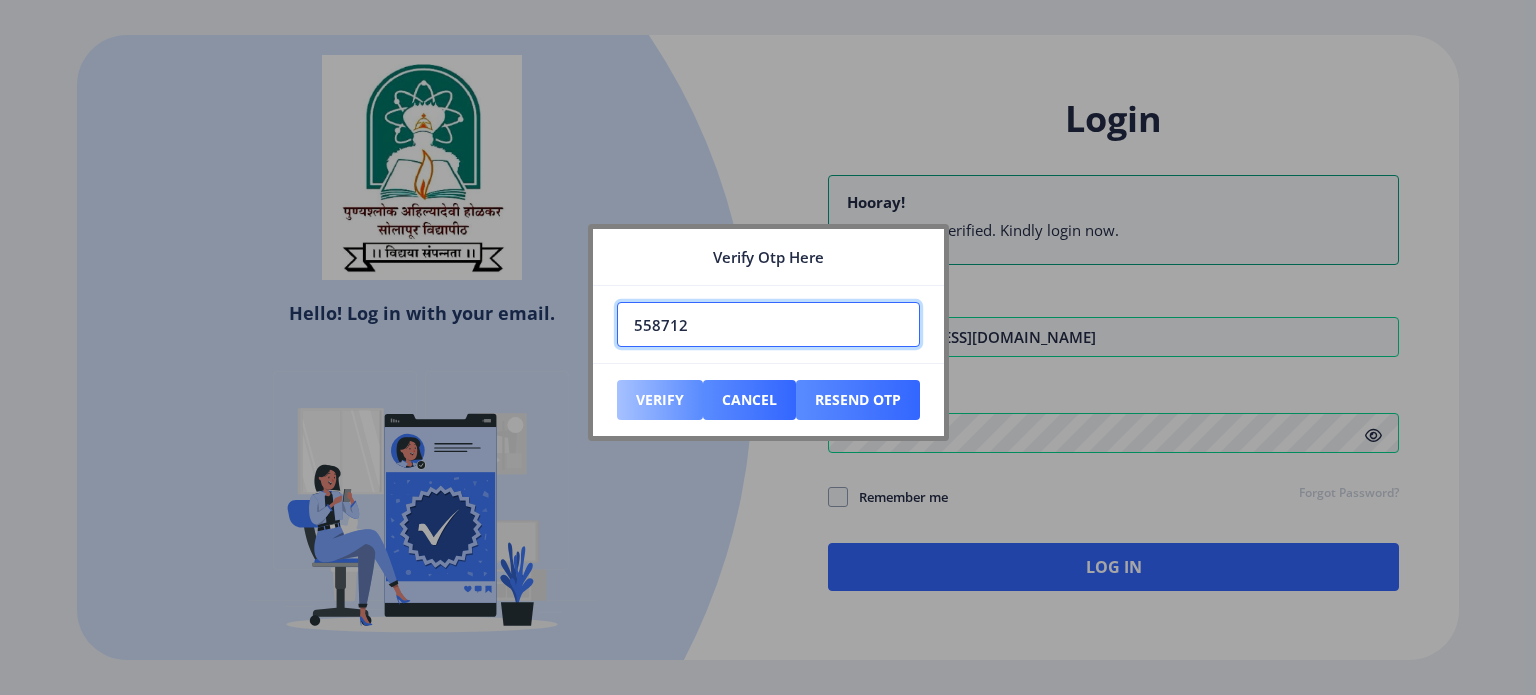 type on "558712" 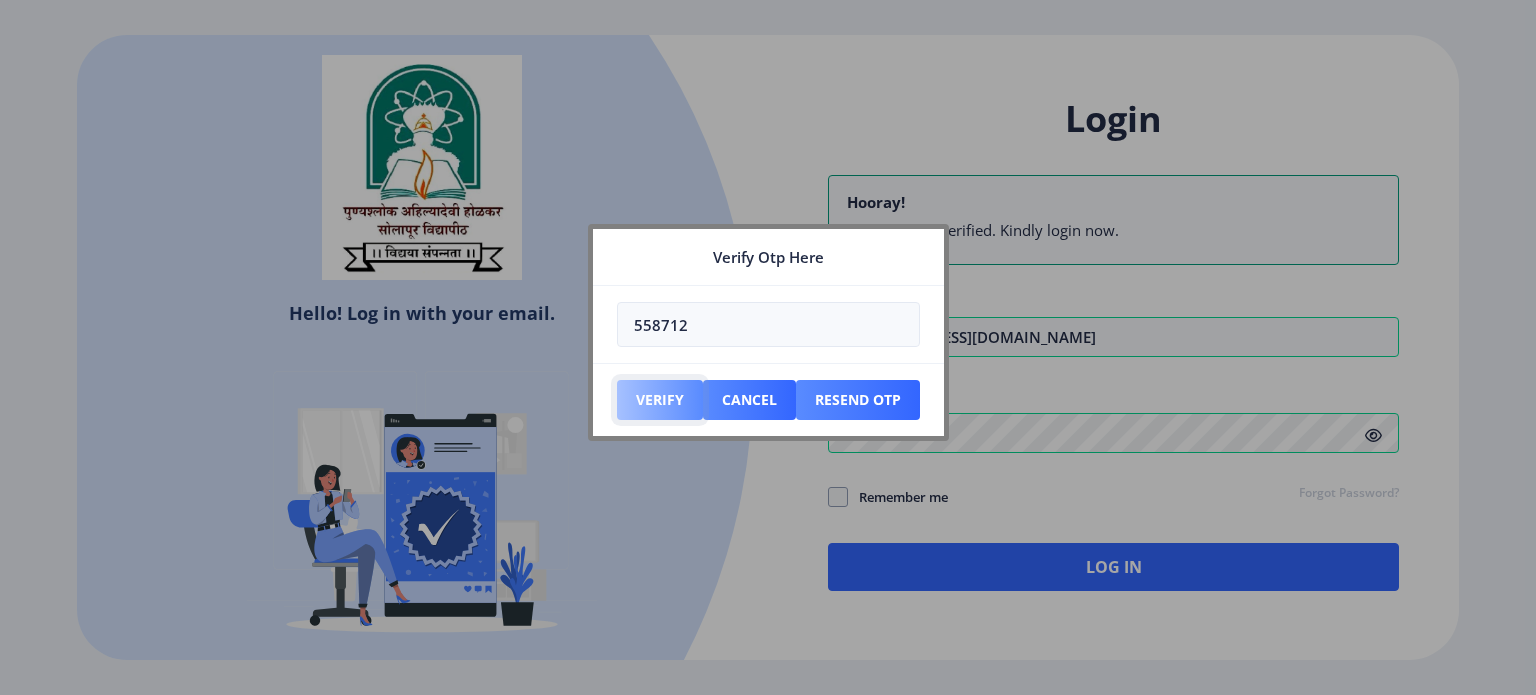 click on "Verify" at bounding box center [660, 400] 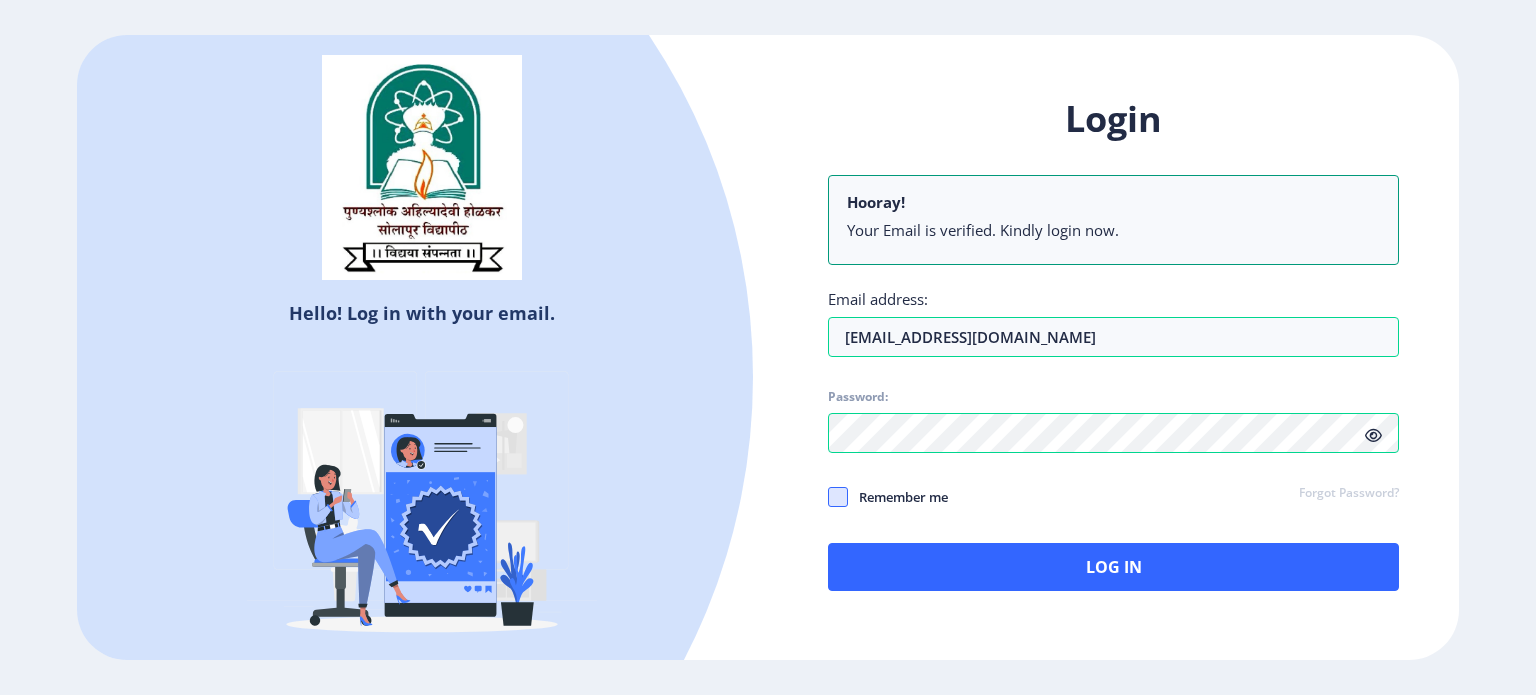 click 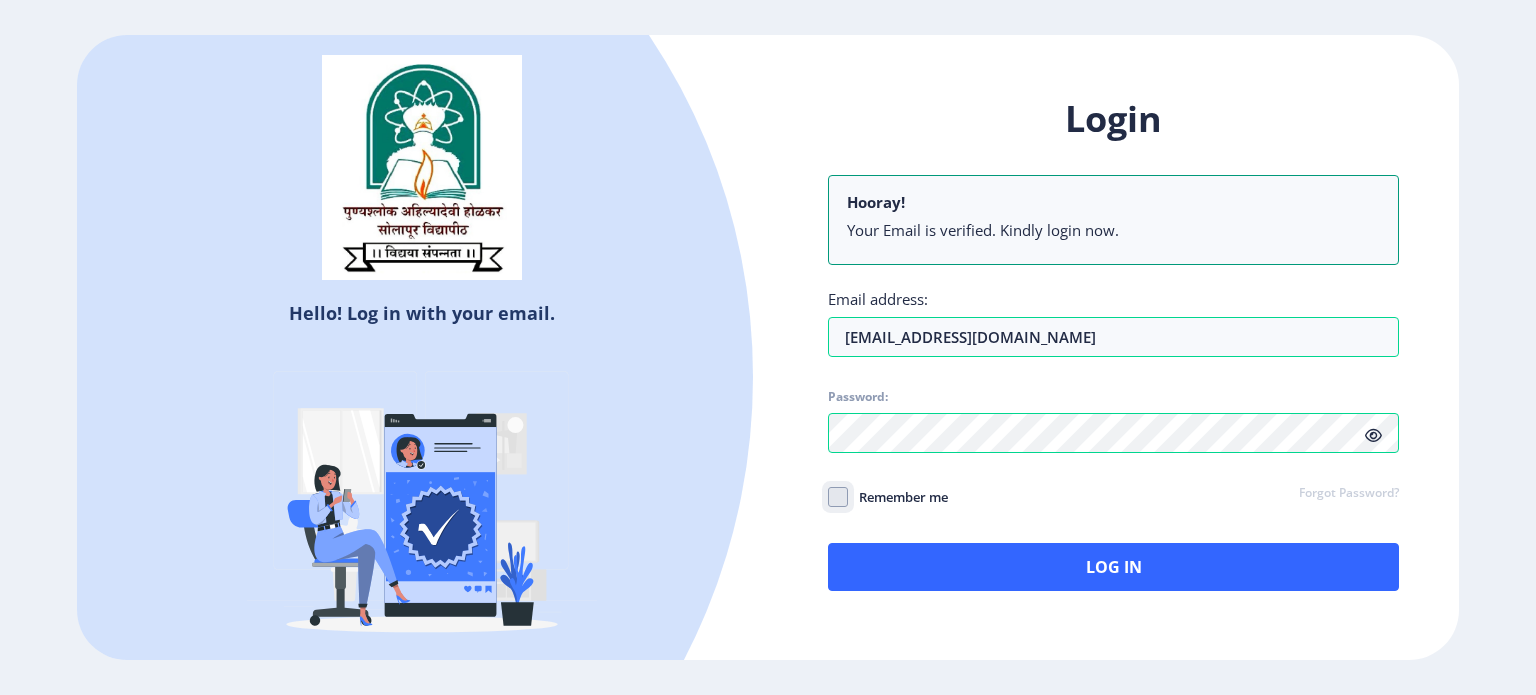 click on "Remember me" 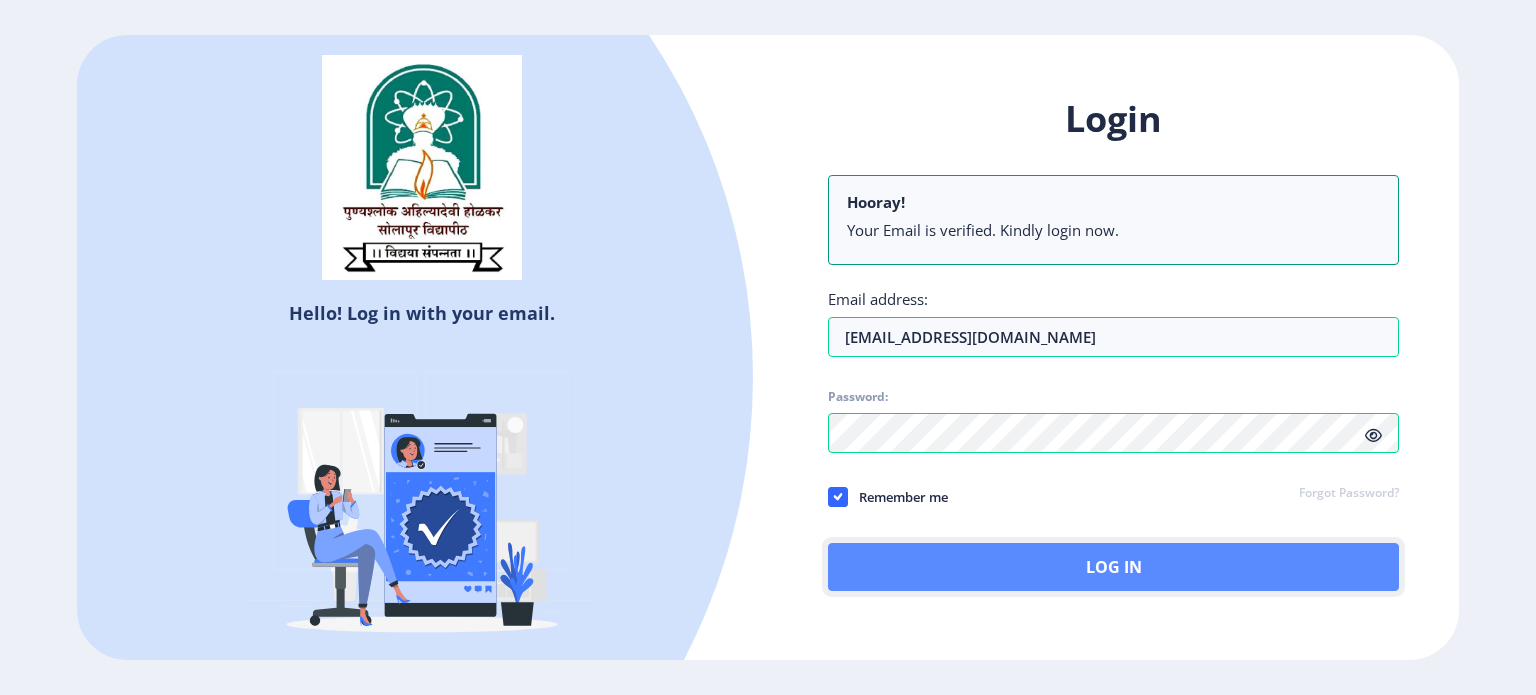 click on "Log In" 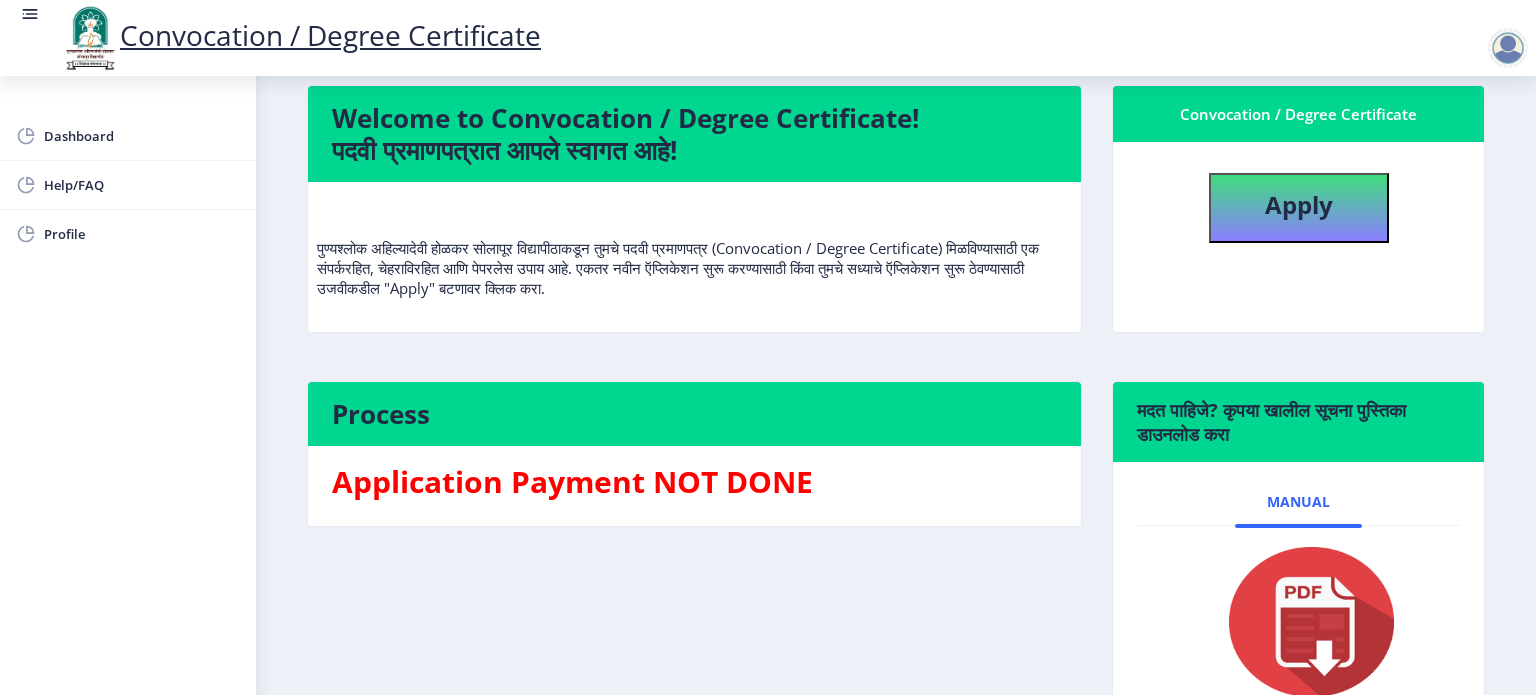 scroll, scrollTop: 0, scrollLeft: 0, axis: both 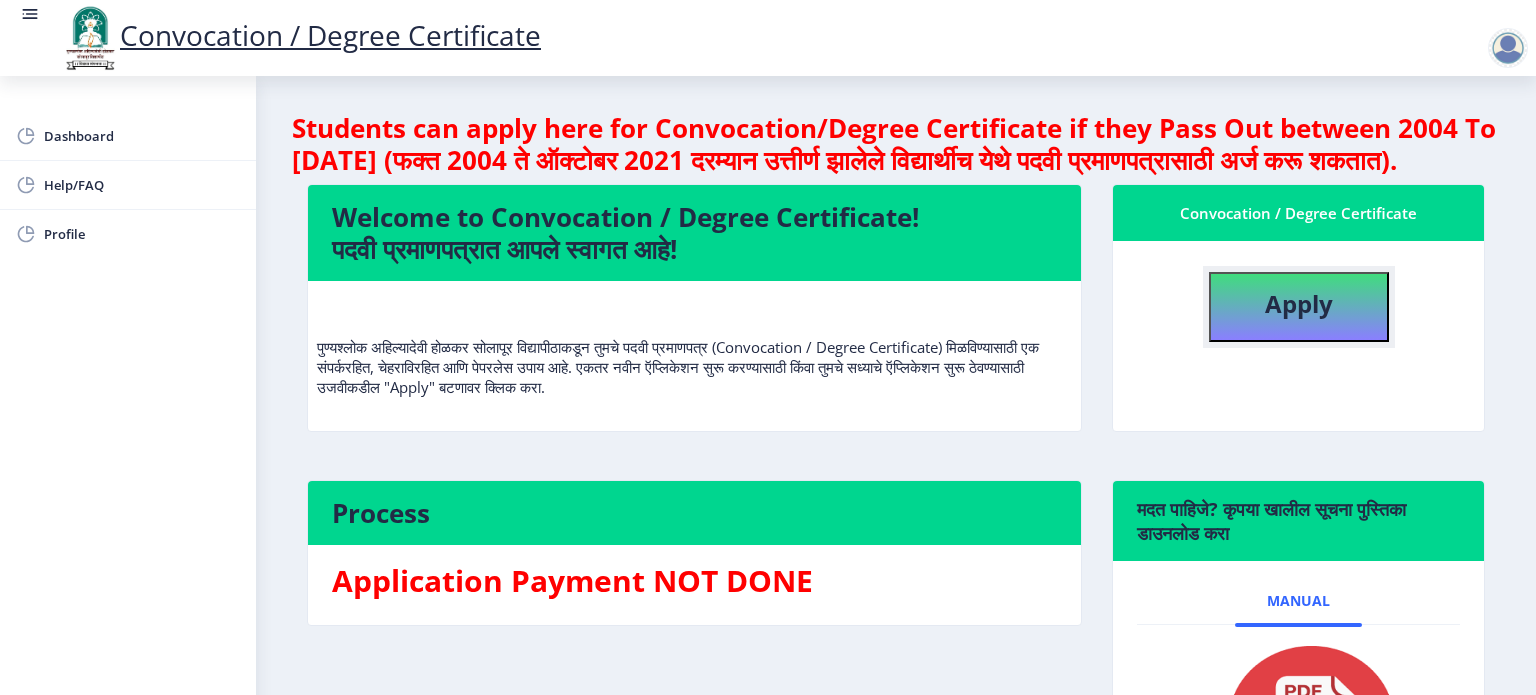 click on "Apply" 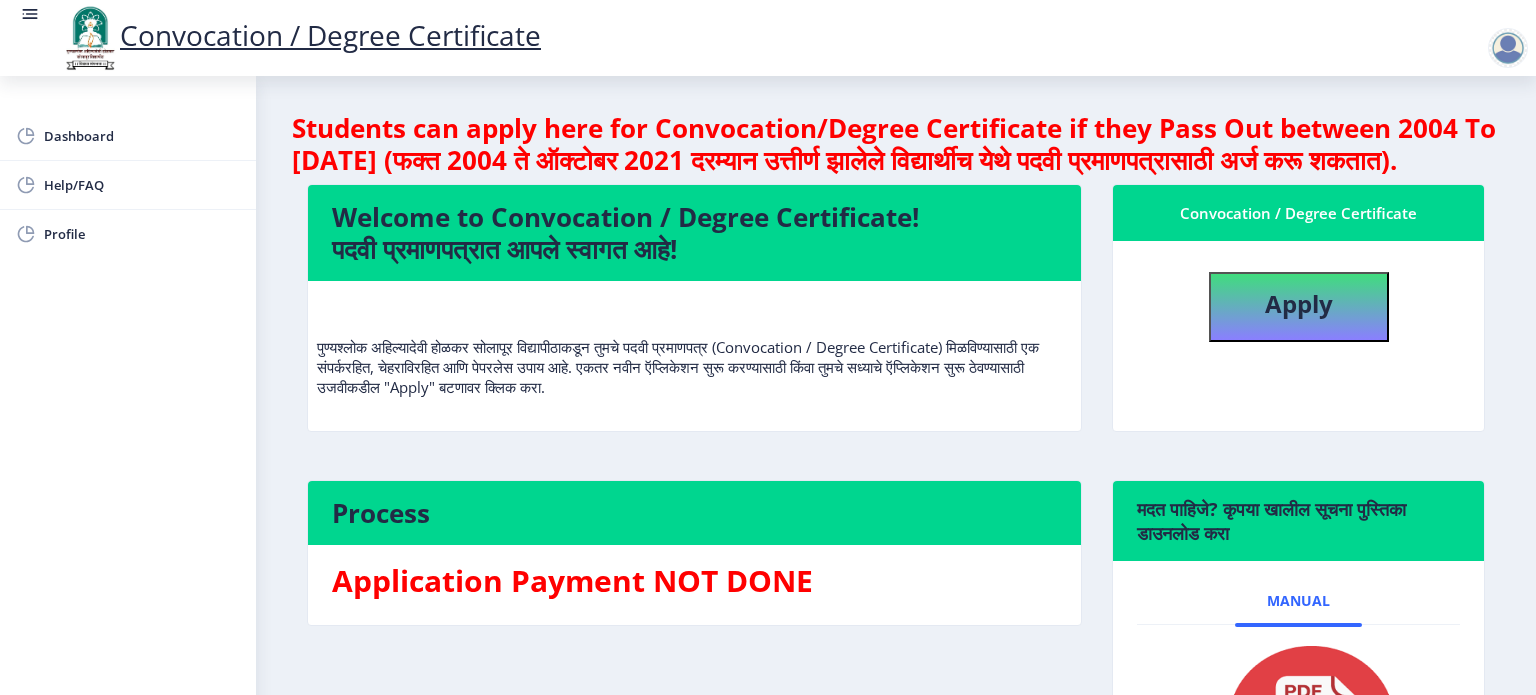 select 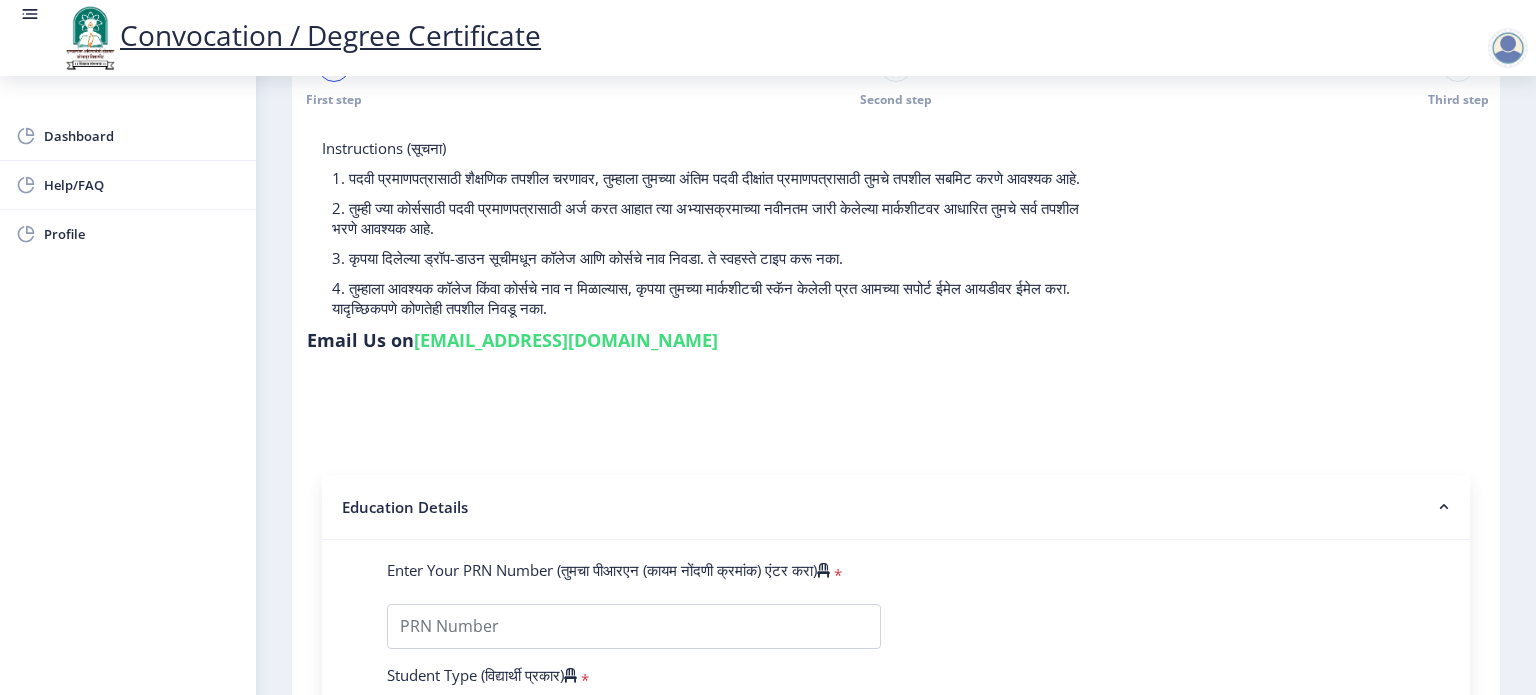 scroll, scrollTop: 24, scrollLeft: 0, axis: vertical 